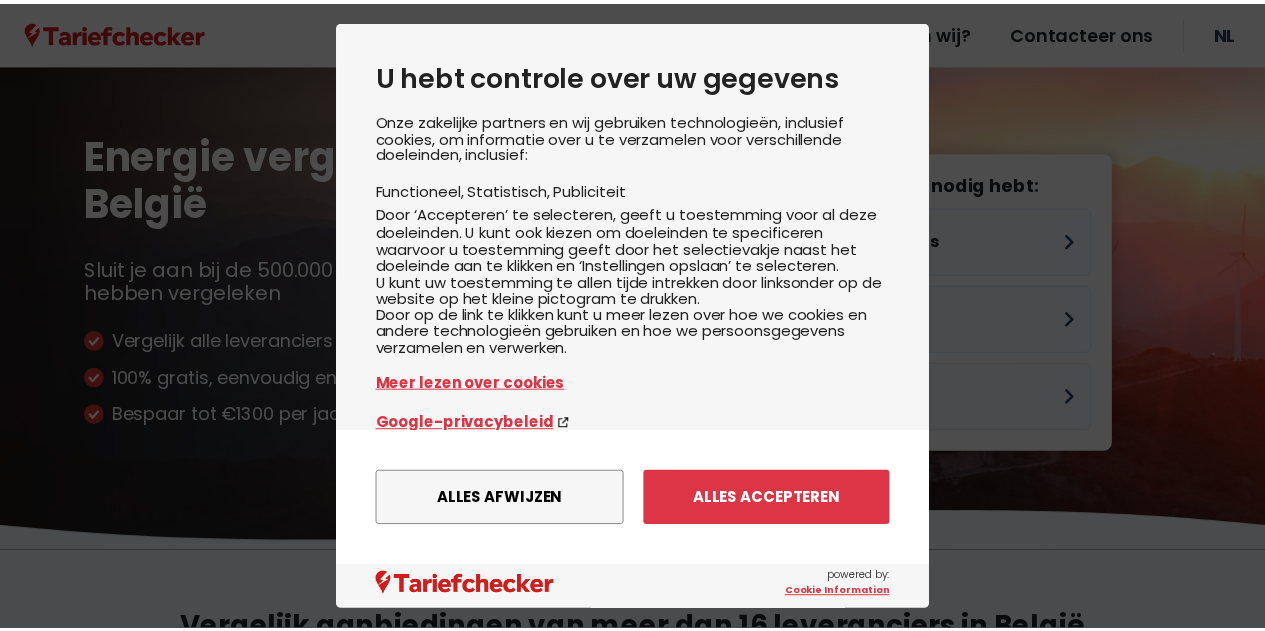 scroll, scrollTop: 0, scrollLeft: 0, axis: both 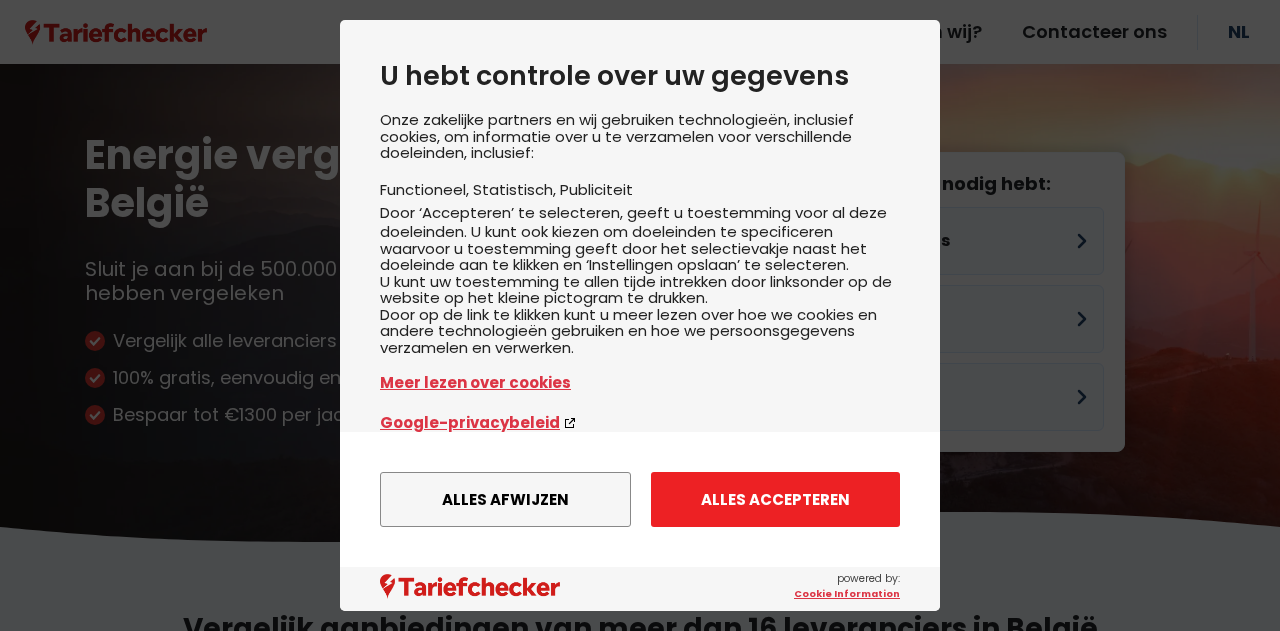 click on "Alles accepteren" at bounding box center [775, 499] 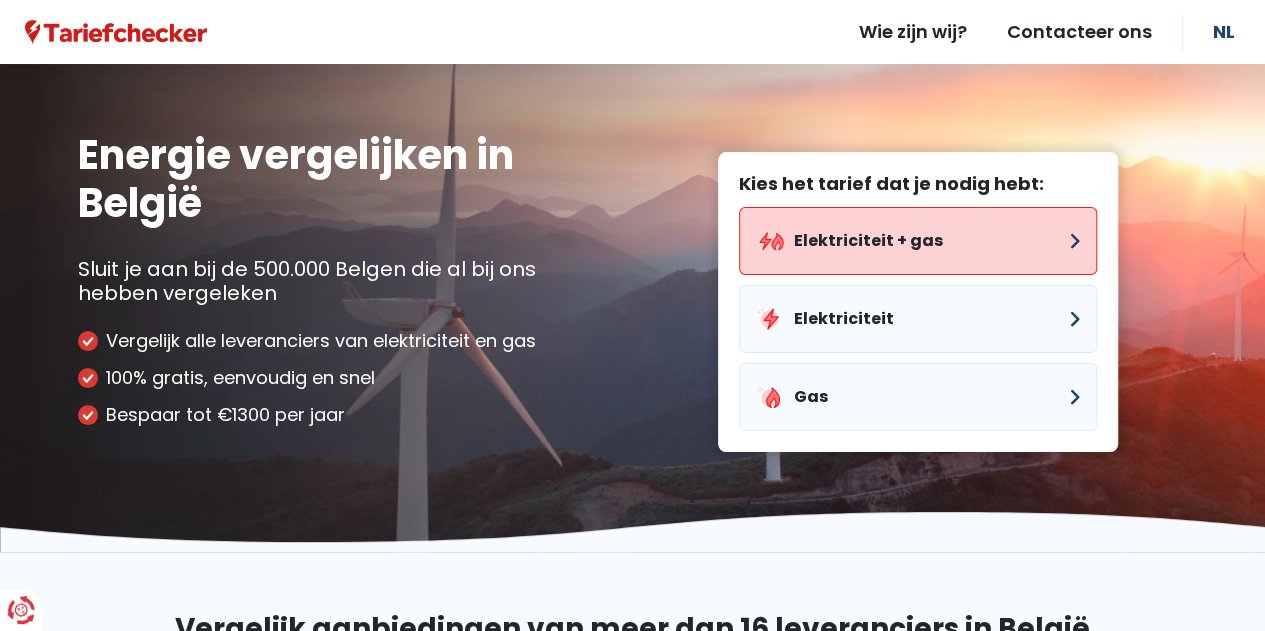 click on "Elektriciteit + gas" at bounding box center (918, 241) 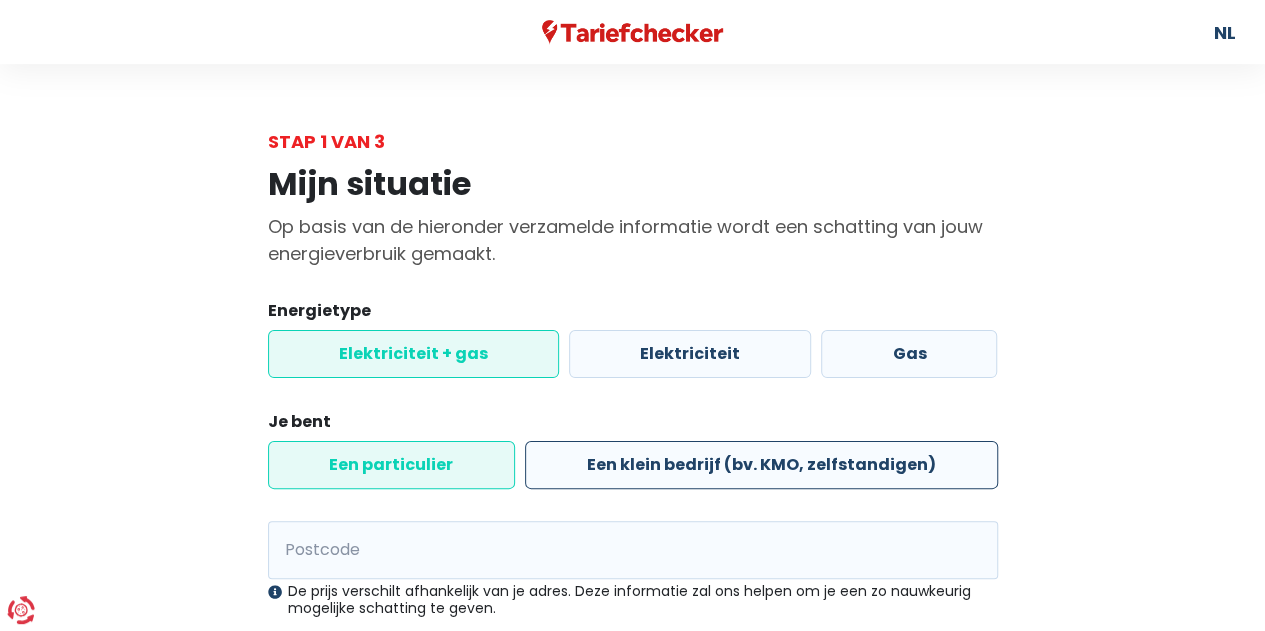 scroll, scrollTop: 200, scrollLeft: 0, axis: vertical 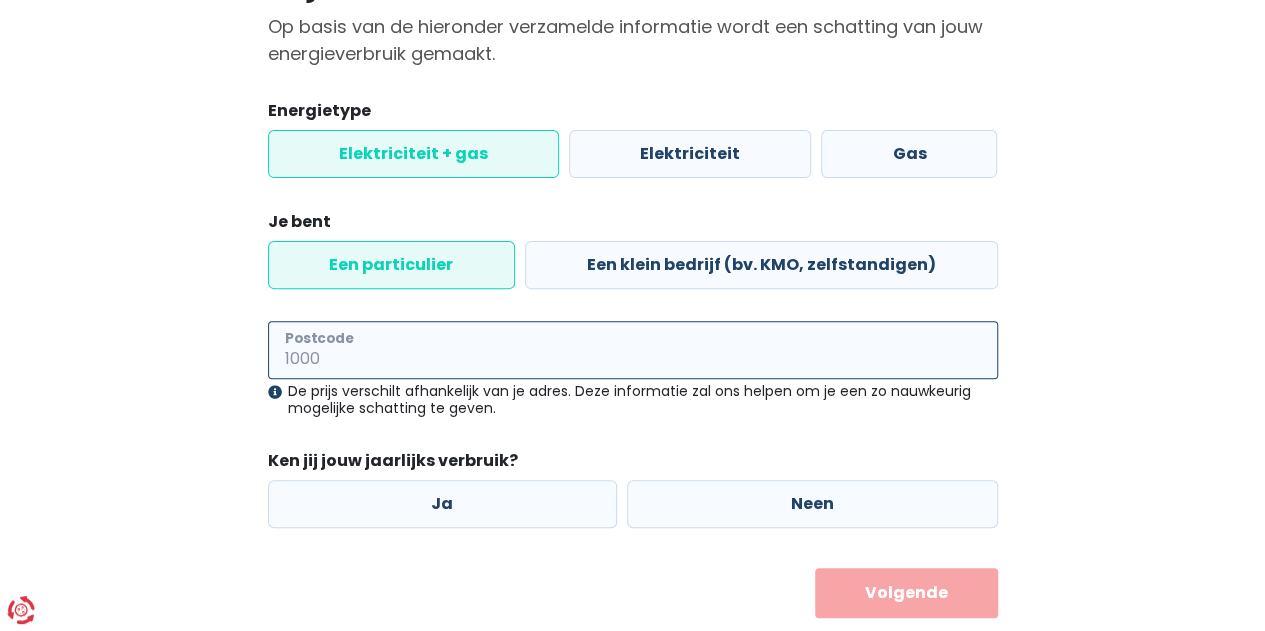 click on "Postcode" at bounding box center (633, 350) 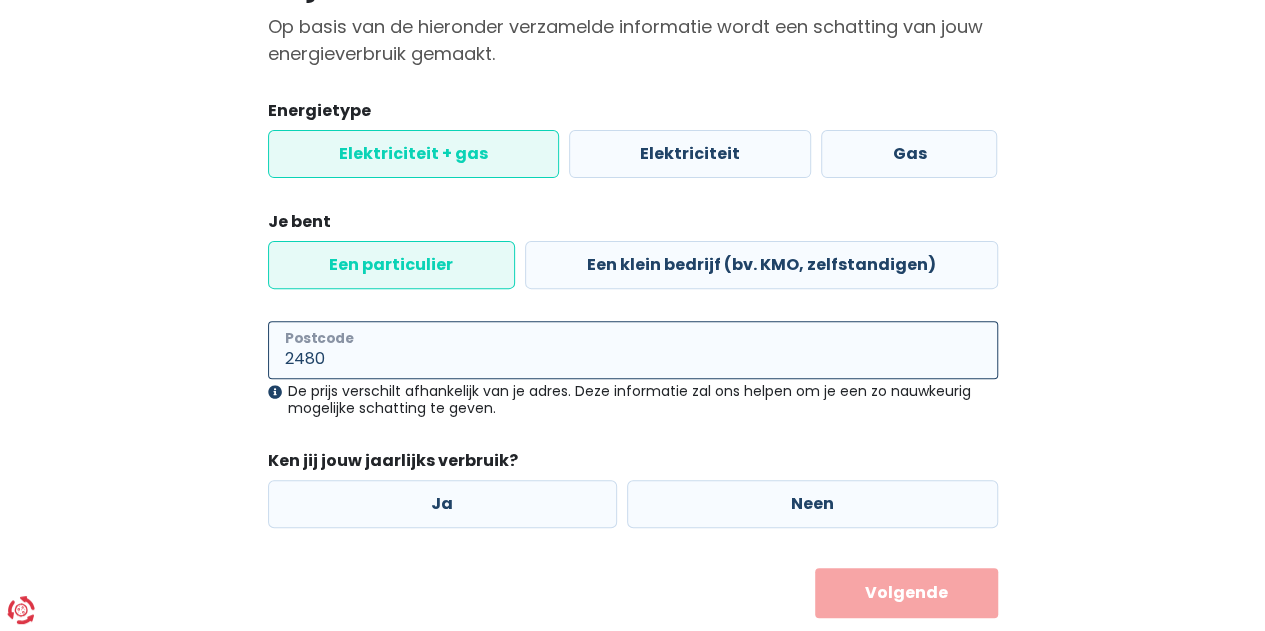 type on "2480" 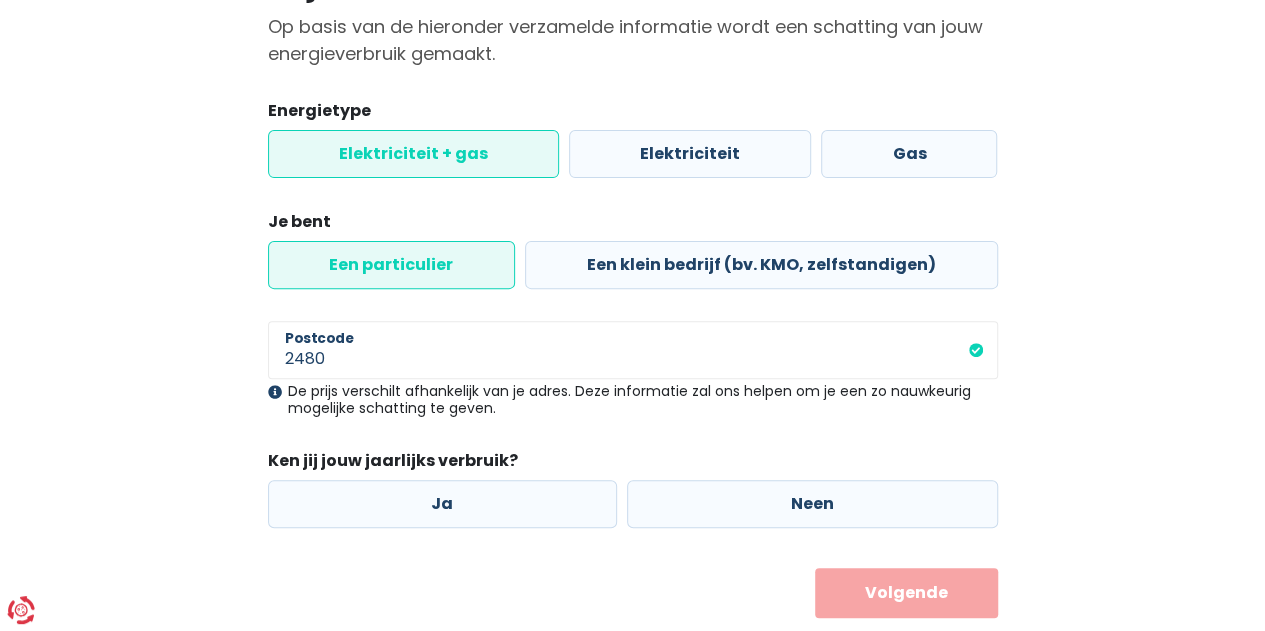 click on "Energietype
Elektriciteit + gas
Elektriciteit
Gas
Je bent
Een particulier
Een klein bedrijf (bv. KMO, zelfstandigen)
[NUMBER]
Postcode
De prijs verschilt afhankelijk van je adres. Deze informatie zal ons helpen om je een zo nauwkeurig mogelijke schatting te geven.
Ken jij jouw jaarlijks verbruik?
Ja
Neen
Terug
Volgende" at bounding box center [633, 358] 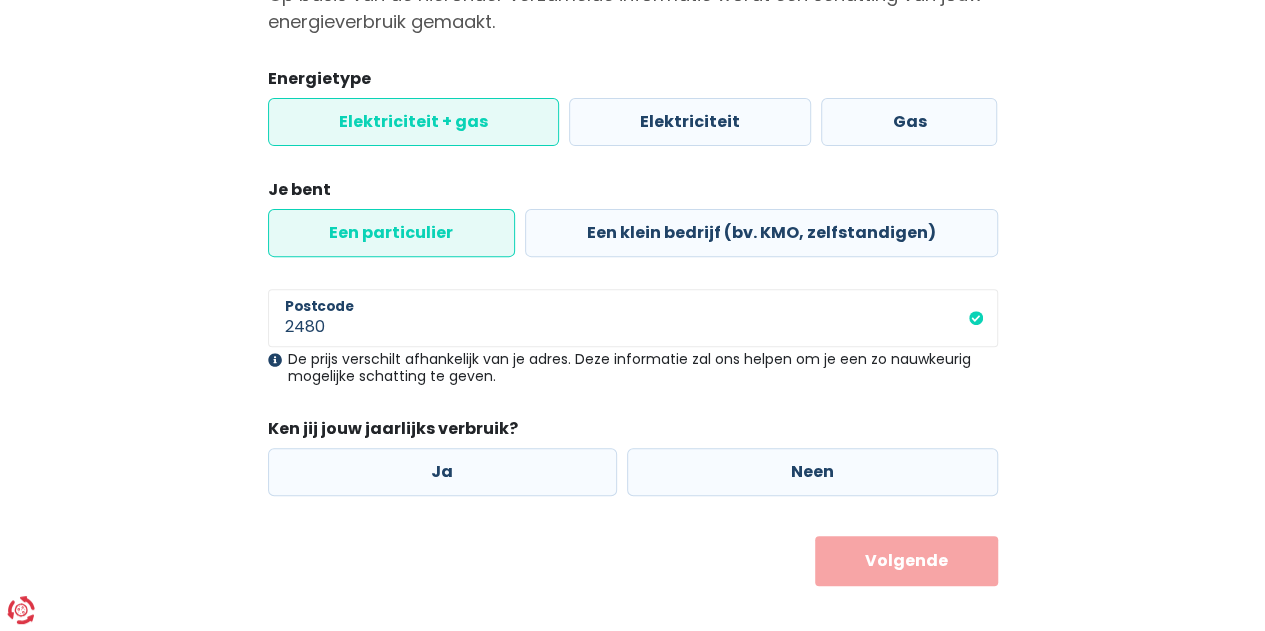 scroll, scrollTop: 249, scrollLeft: 0, axis: vertical 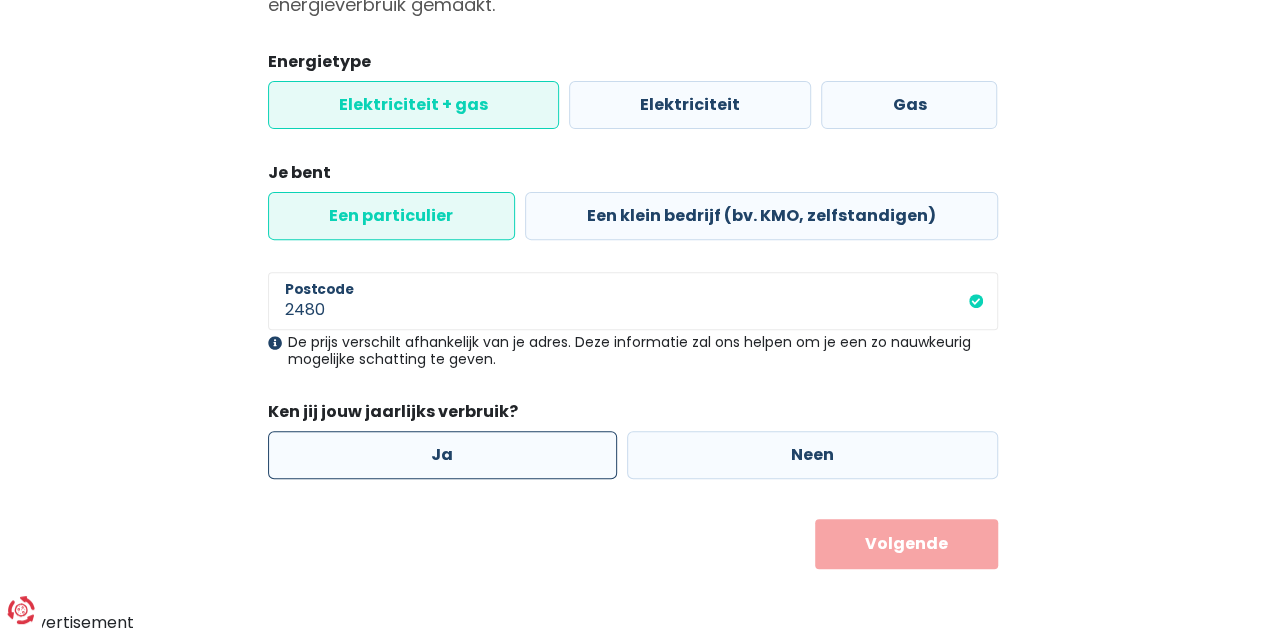 click on "Ja" at bounding box center (443, 455) 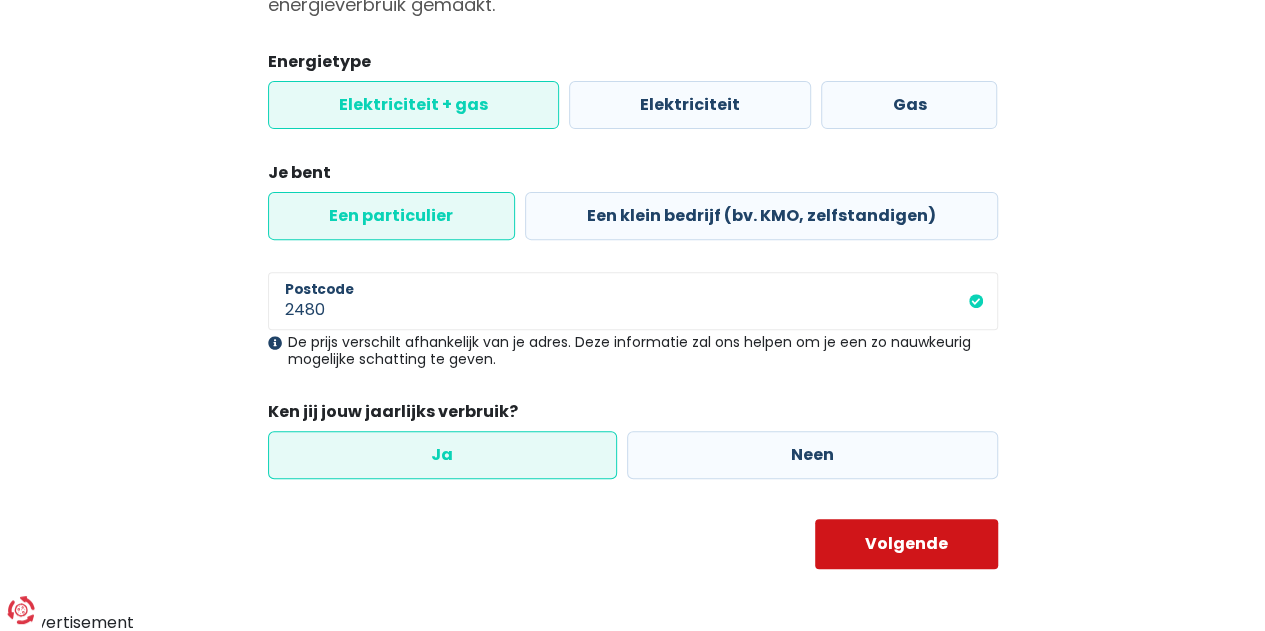 click on "Volgende" at bounding box center [906, 544] 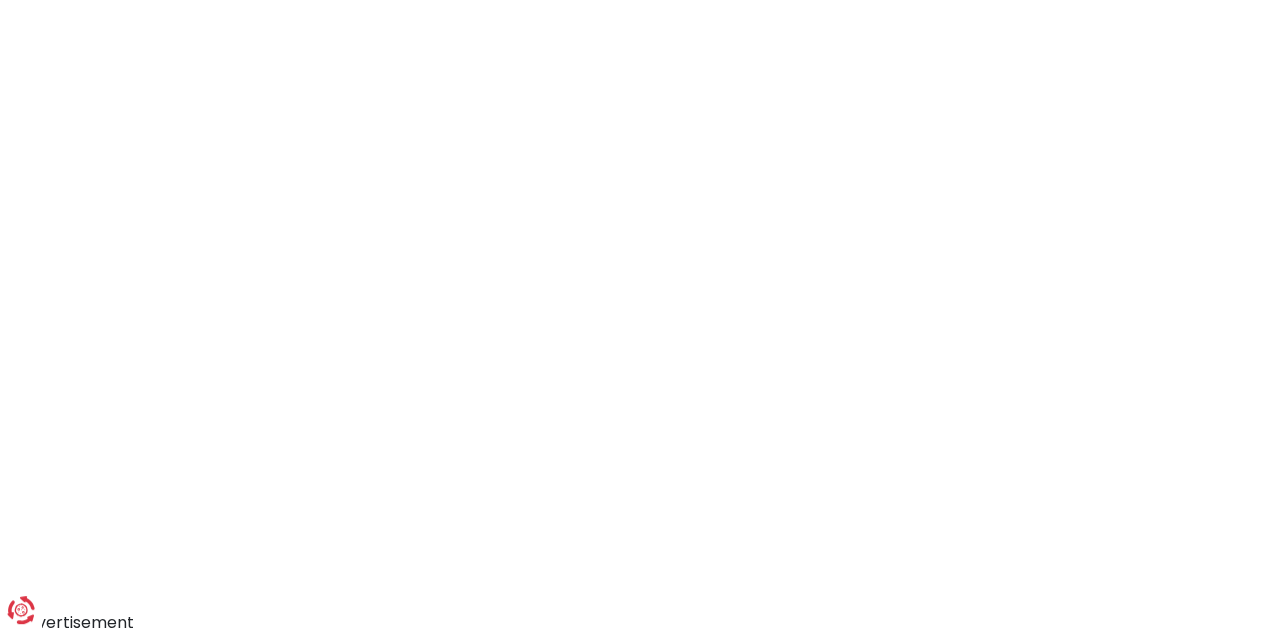 scroll, scrollTop: 0, scrollLeft: 0, axis: both 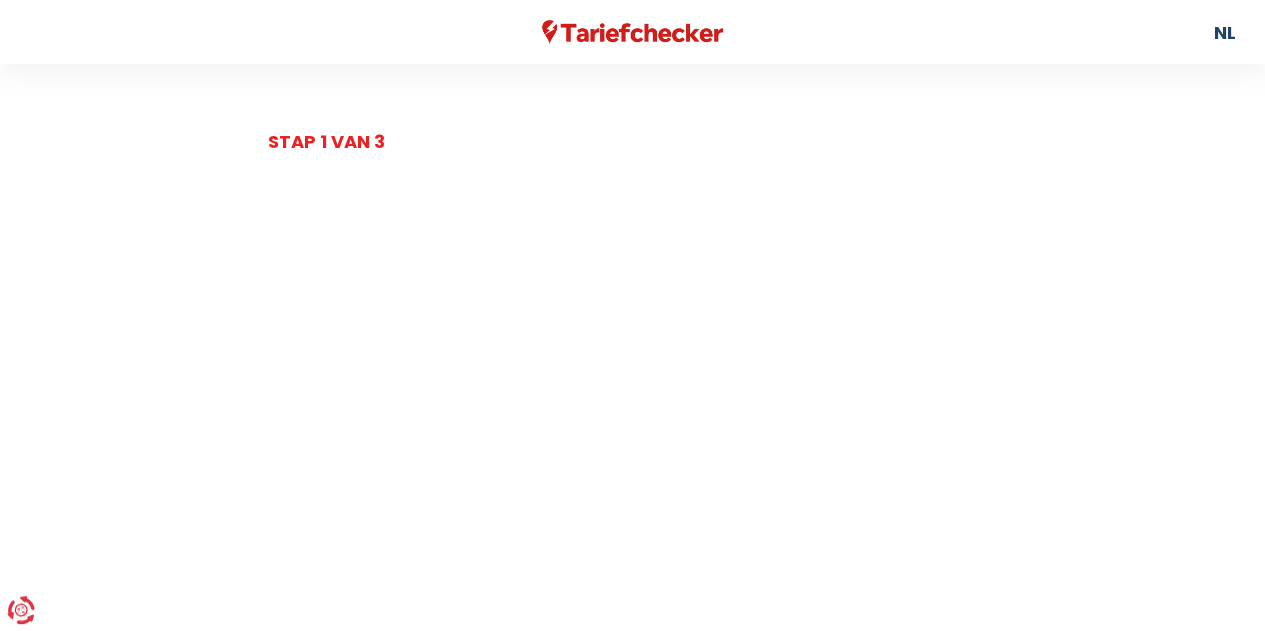 select 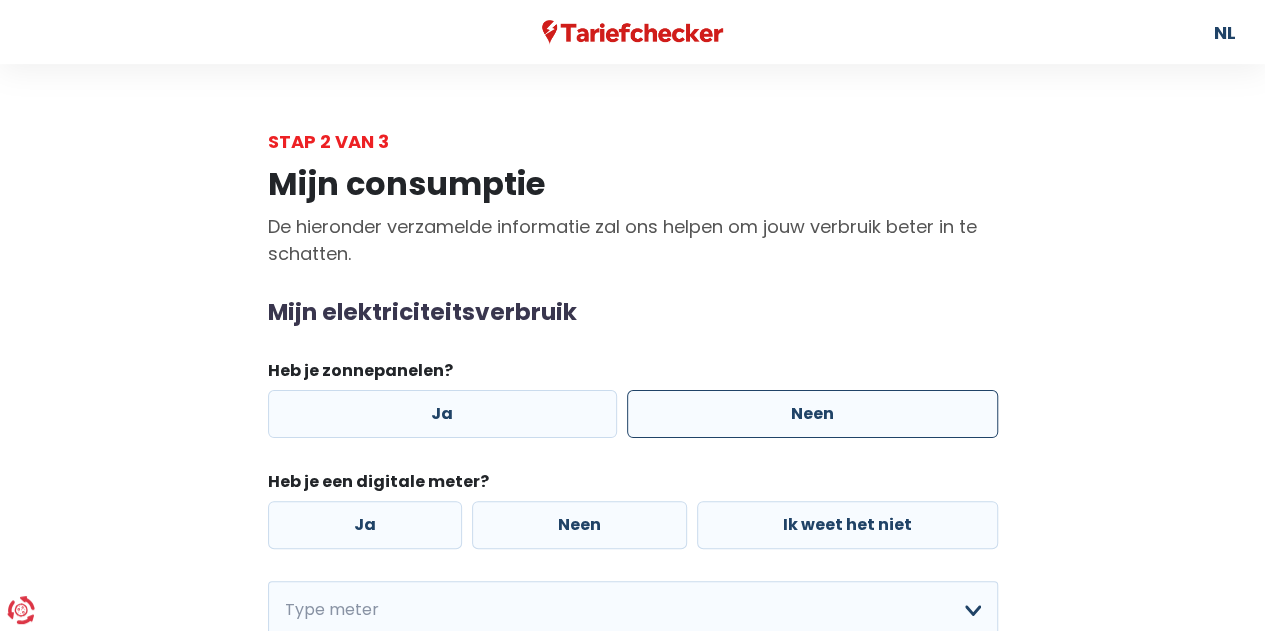 click on "Neen" at bounding box center [812, 414] 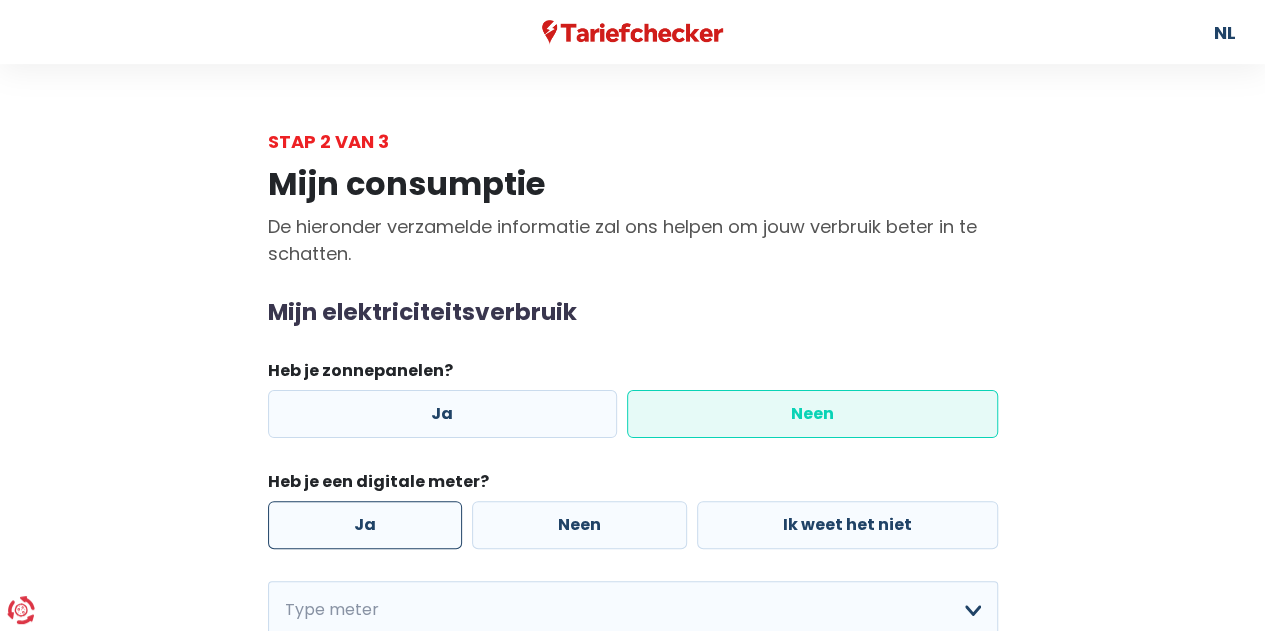 click on "Ja" at bounding box center [365, 525] 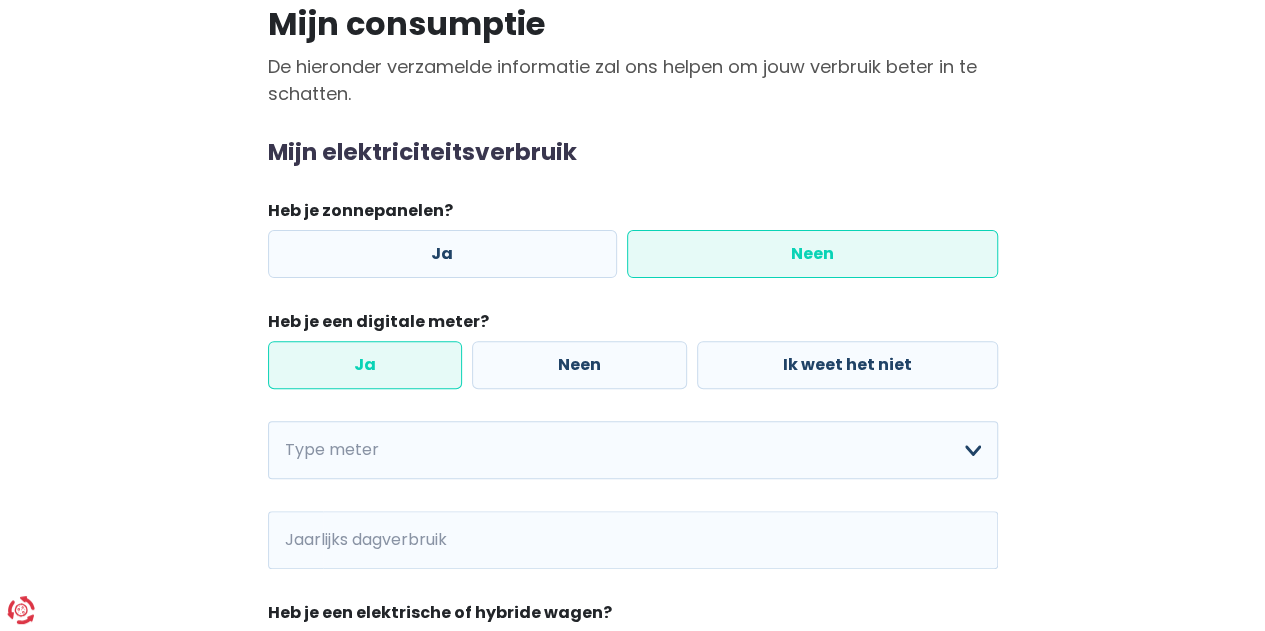 scroll, scrollTop: 300, scrollLeft: 0, axis: vertical 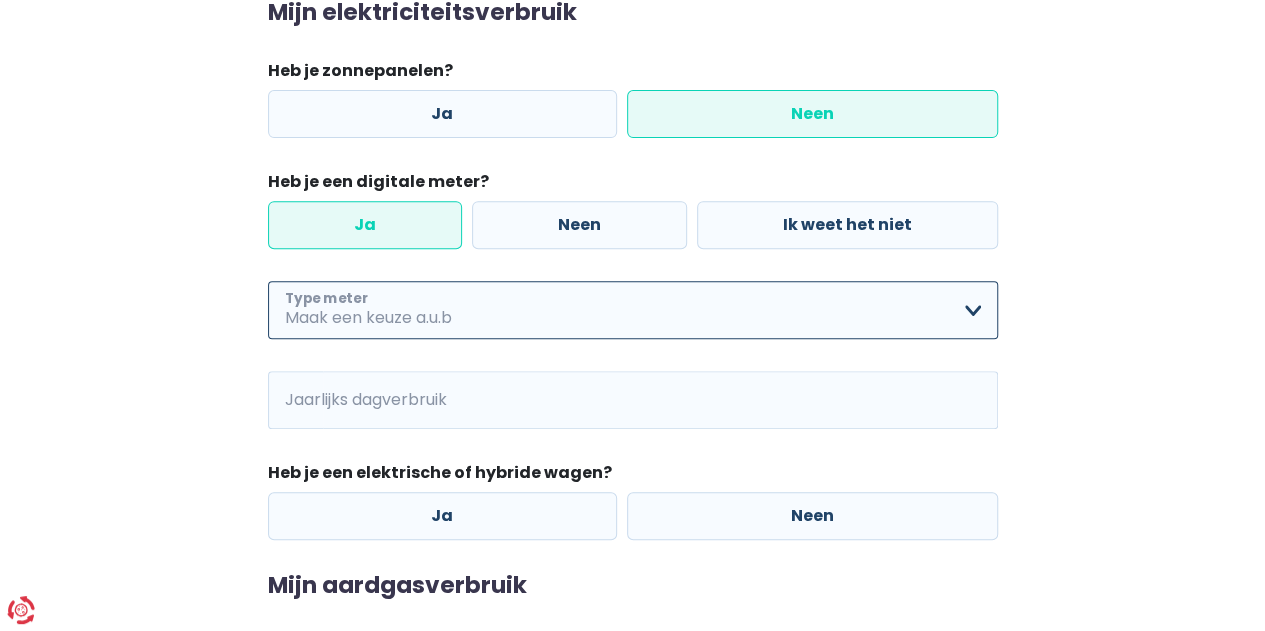 click on "Enkelvoudig Tweevoudig Enkelvoudig + uitsluitend nachttarief Tweevoudig + uitsluitend nachttarief Ik weet het niet
Maak een keuze a.u.b" at bounding box center [633, 310] 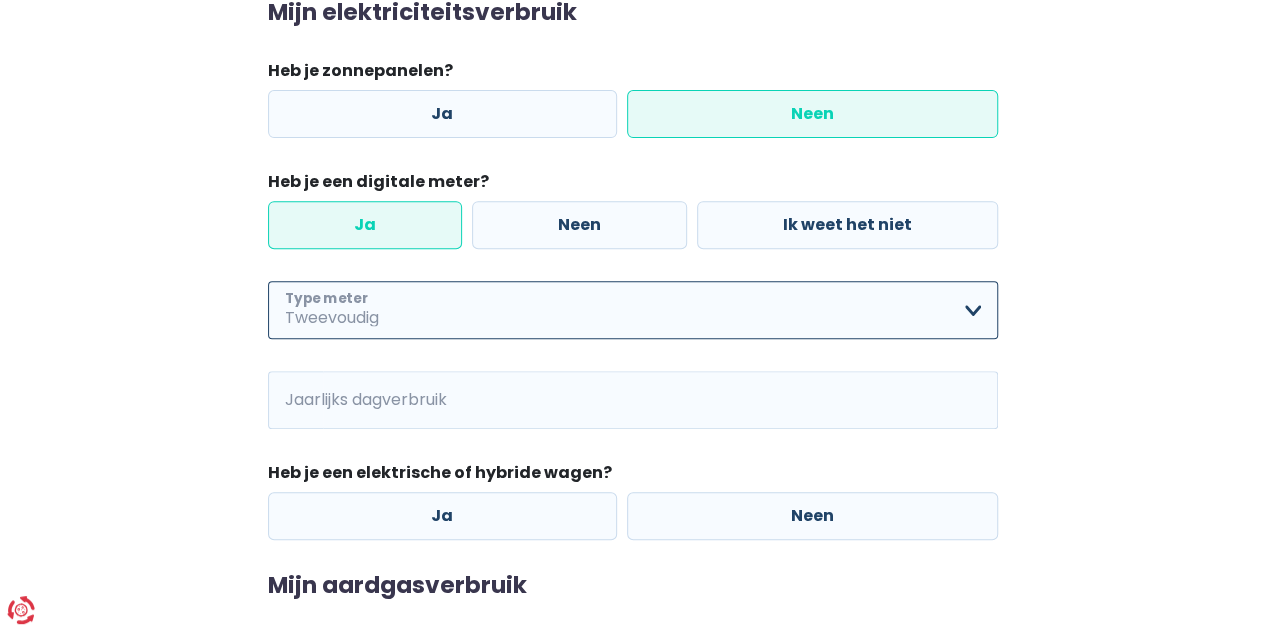 click on "Enkelvoudig Tweevoudig Enkelvoudig + uitsluitend nachttarief Tweevoudig + uitsluitend nachttarief Ik weet het niet
Maak een keuze a.u.b" at bounding box center (633, 310) 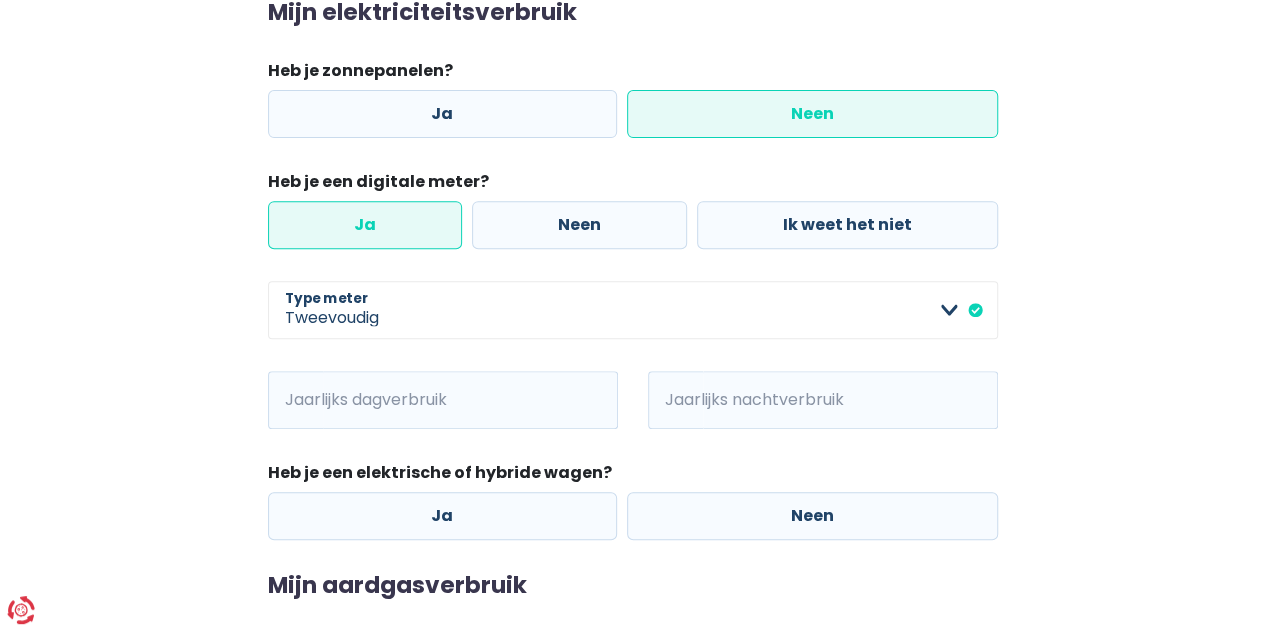click on "kWh
Jaarlijks dagverbruik" at bounding box center [443, 416] 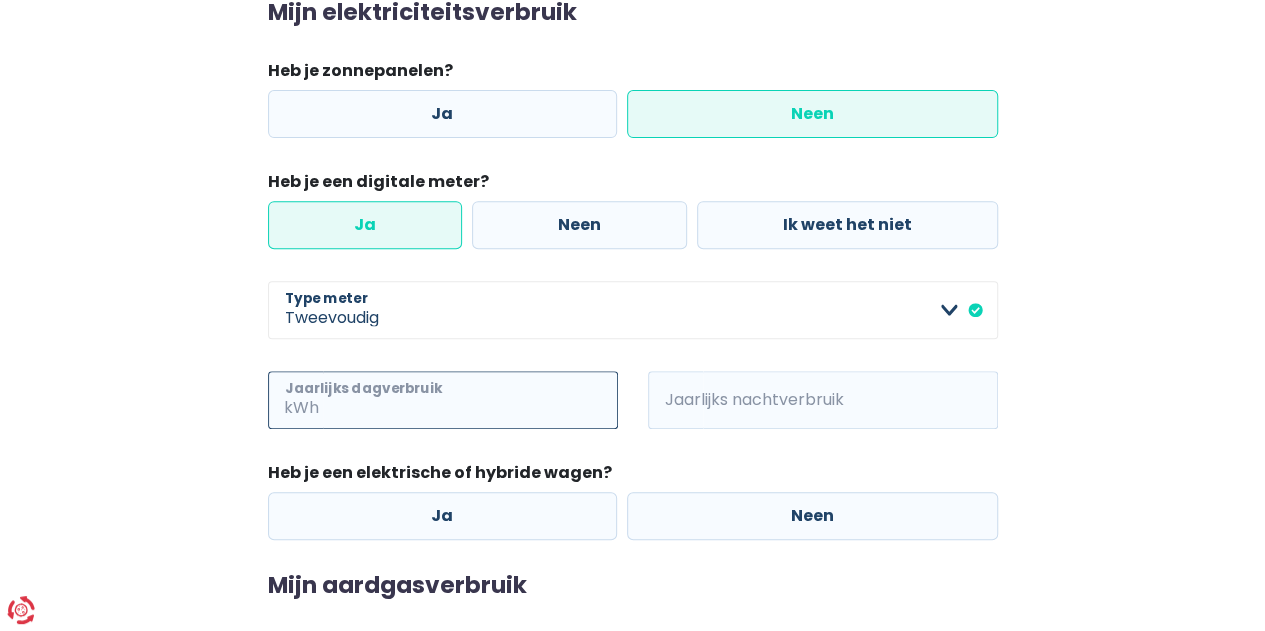 click on "Jaarlijks dagverbruik" at bounding box center (470, 400) 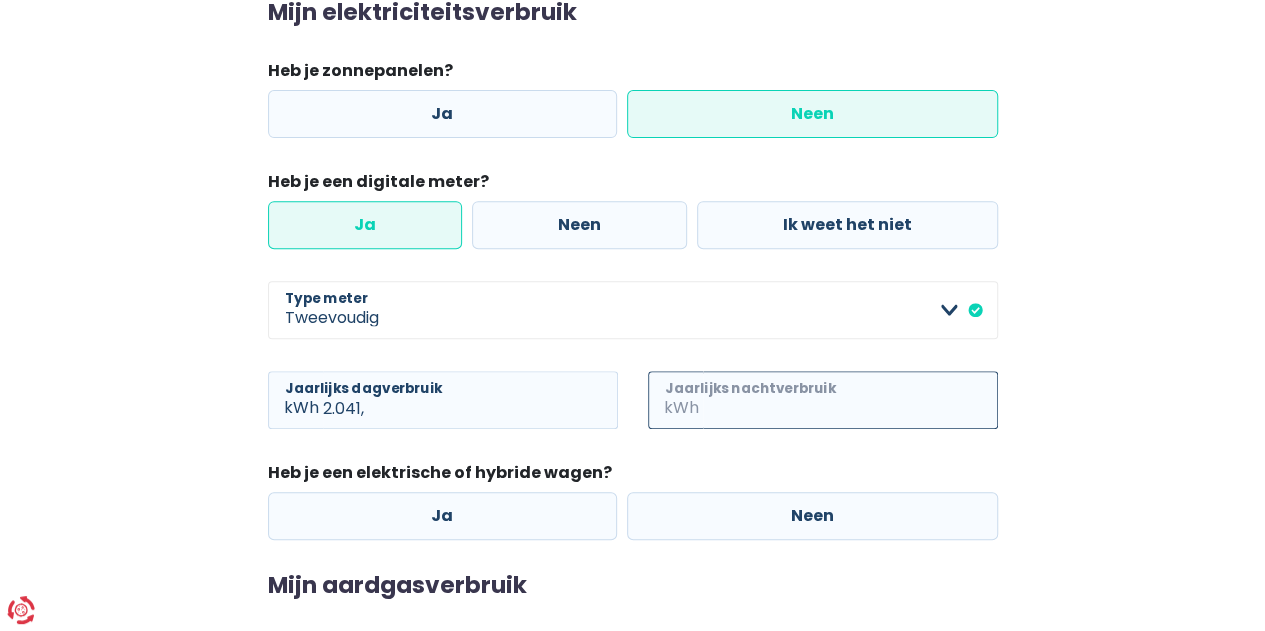 type on "2" 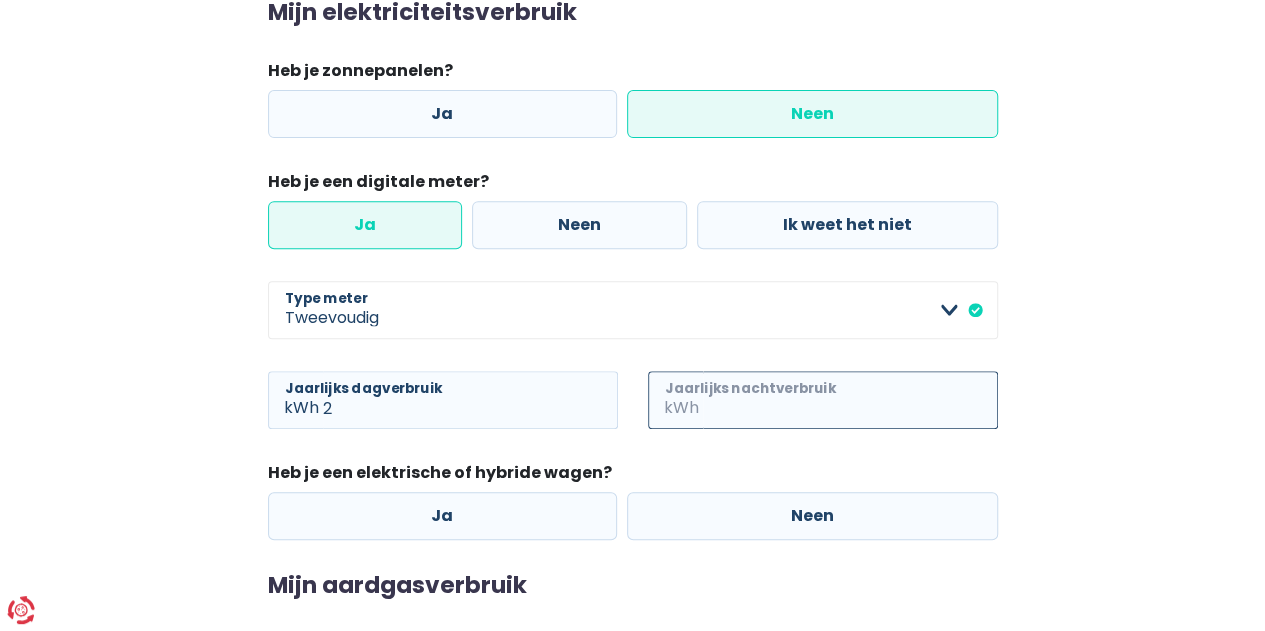 click on "Jaarlijks nachtverbruik" at bounding box center (850, 400) 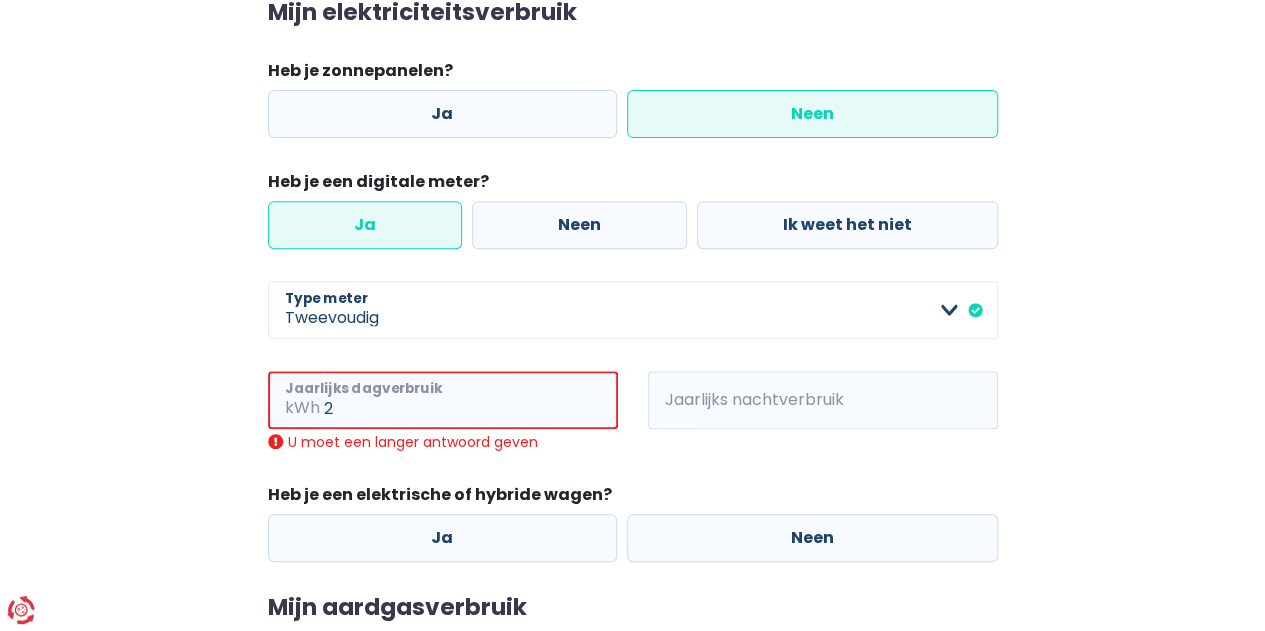 click on "2" at bounding box center (471, 400) 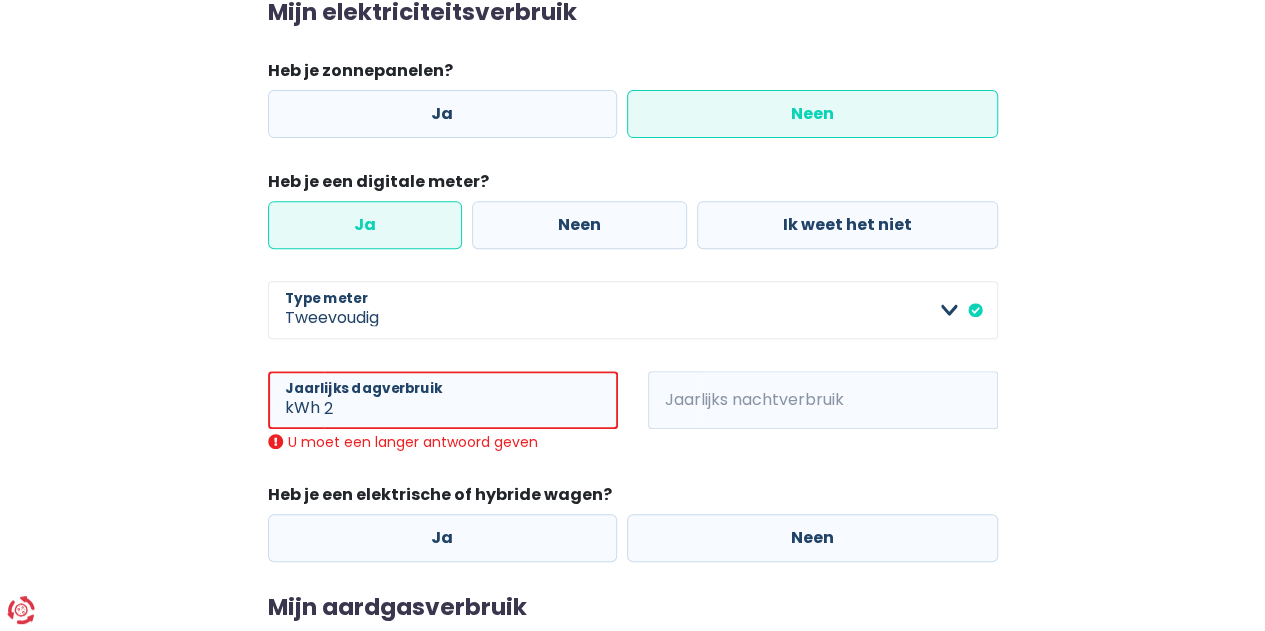 click on "kWh" at bounding box center [296, 400] 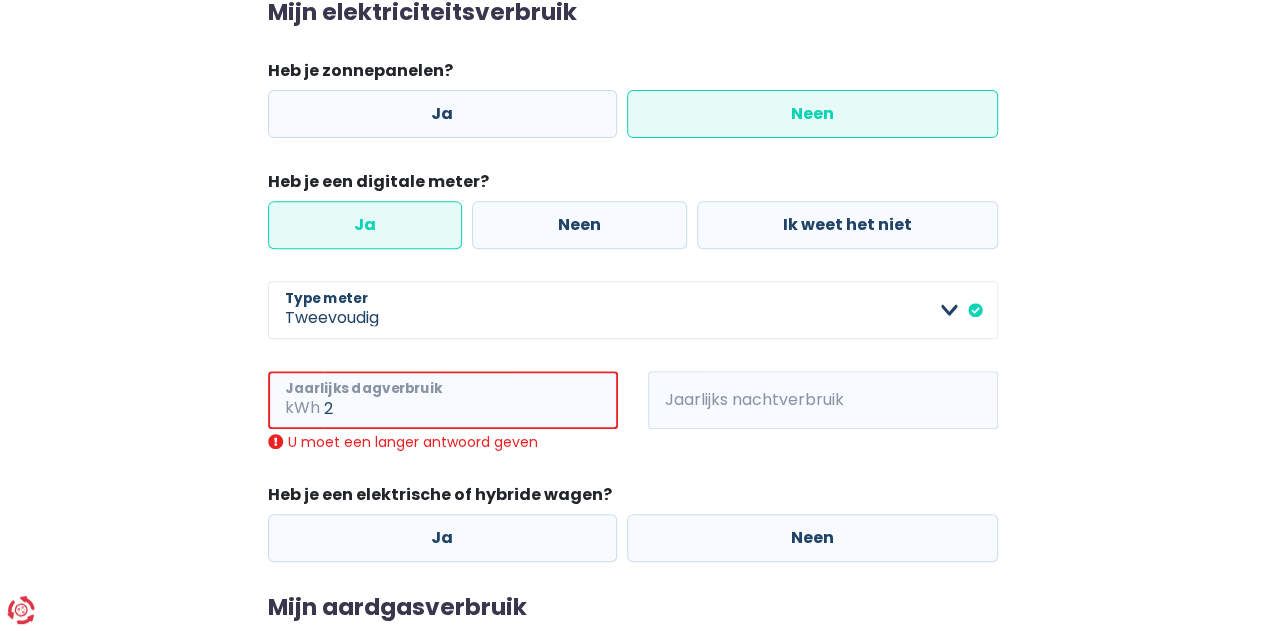 click on "2" at bounding box center [471, 400] 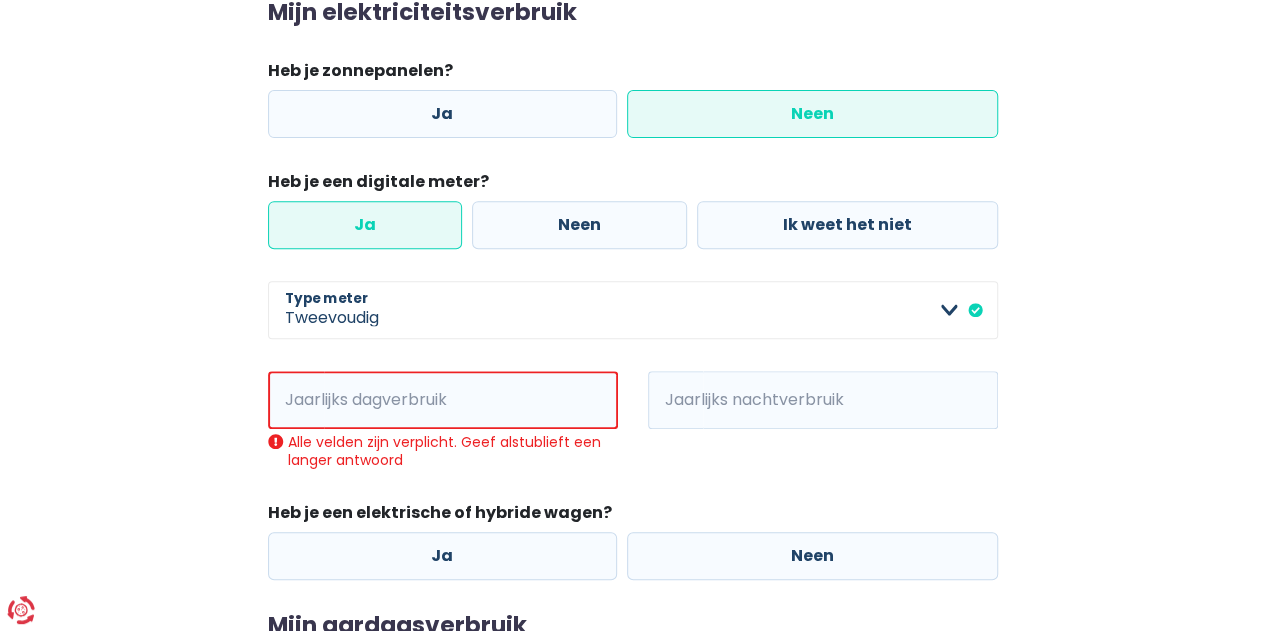 click on "kWh" at bounding box center [296, 400] 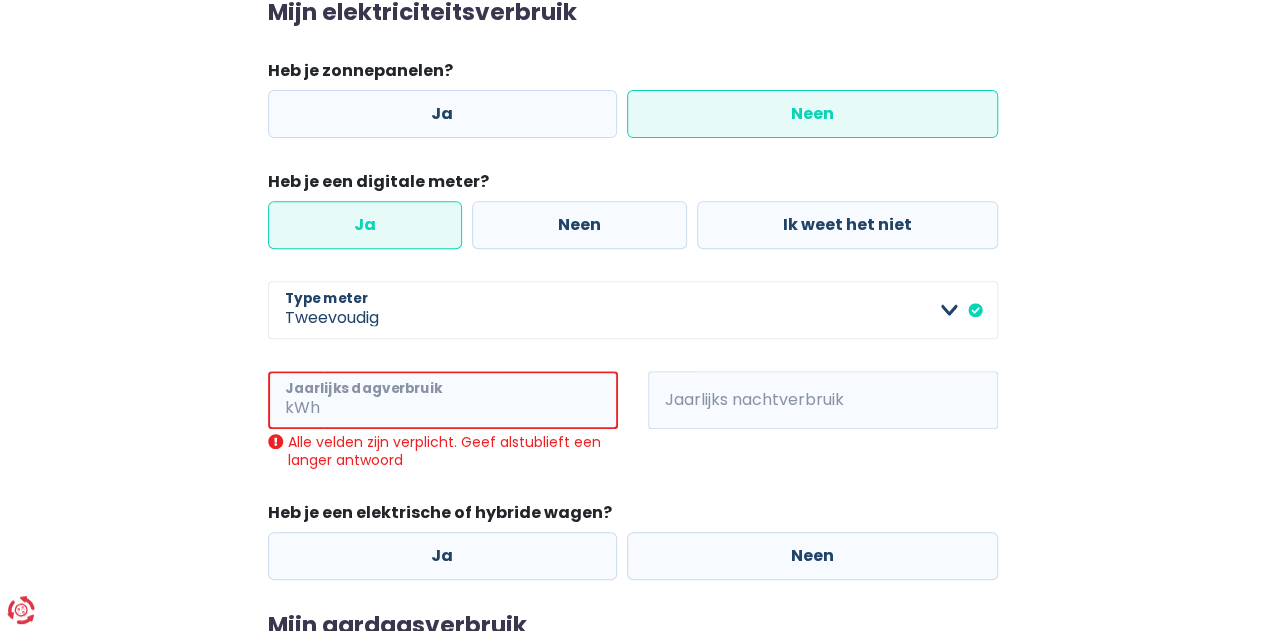 click on "Jaarlijks dagverbruik" at bounding box center [471, 400] 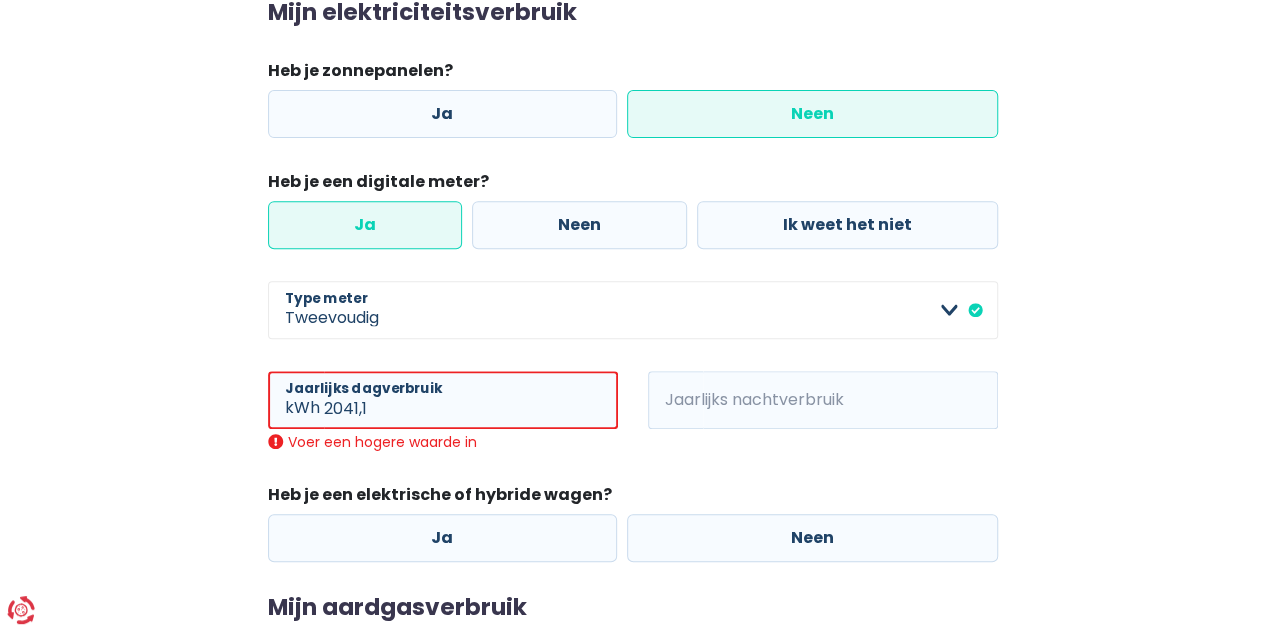 type on "2041" 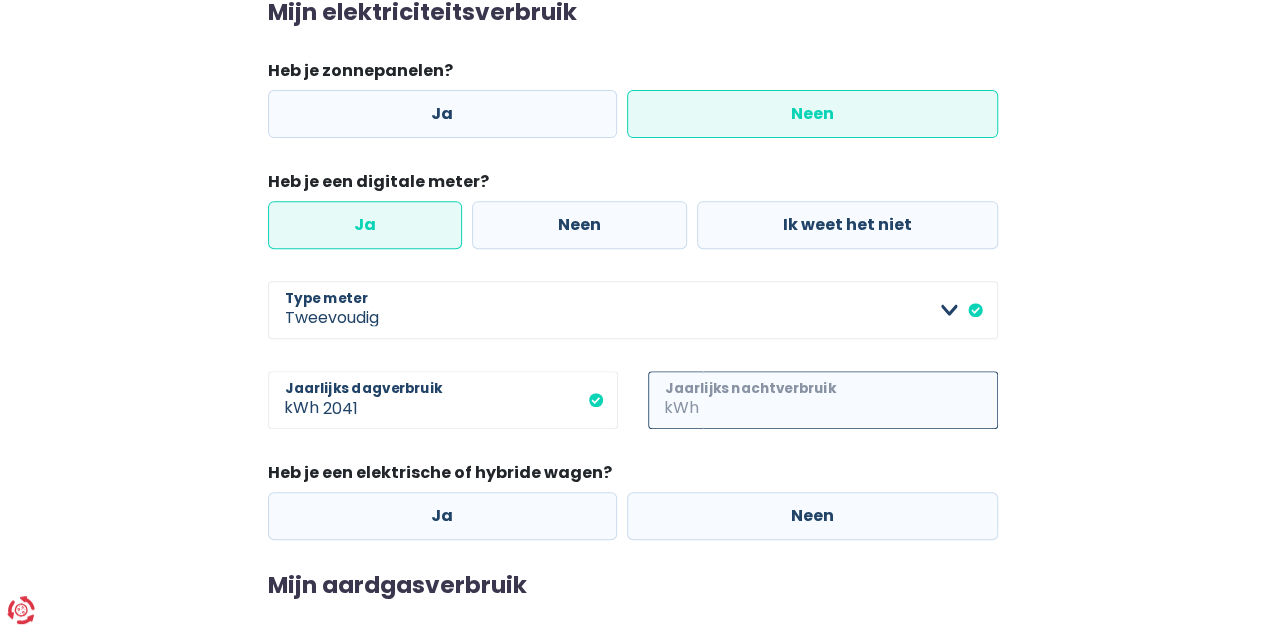 click on "Jaarlijks nachtverbruik" at bounding box center [850, 400] 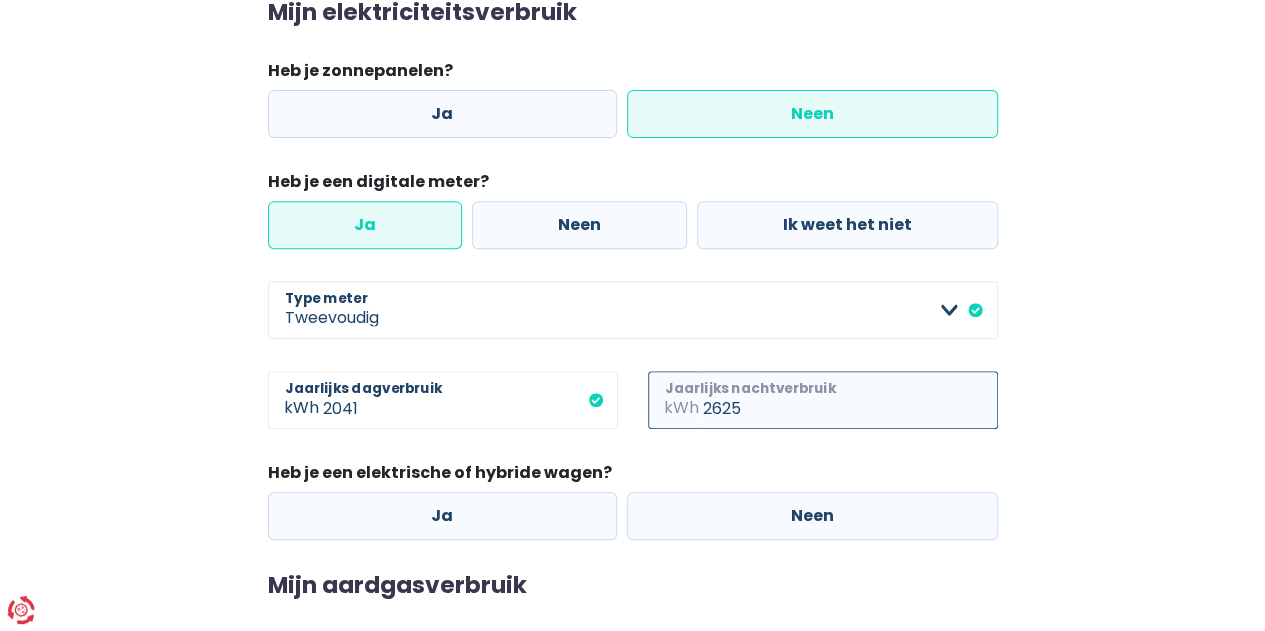 type on "2625" 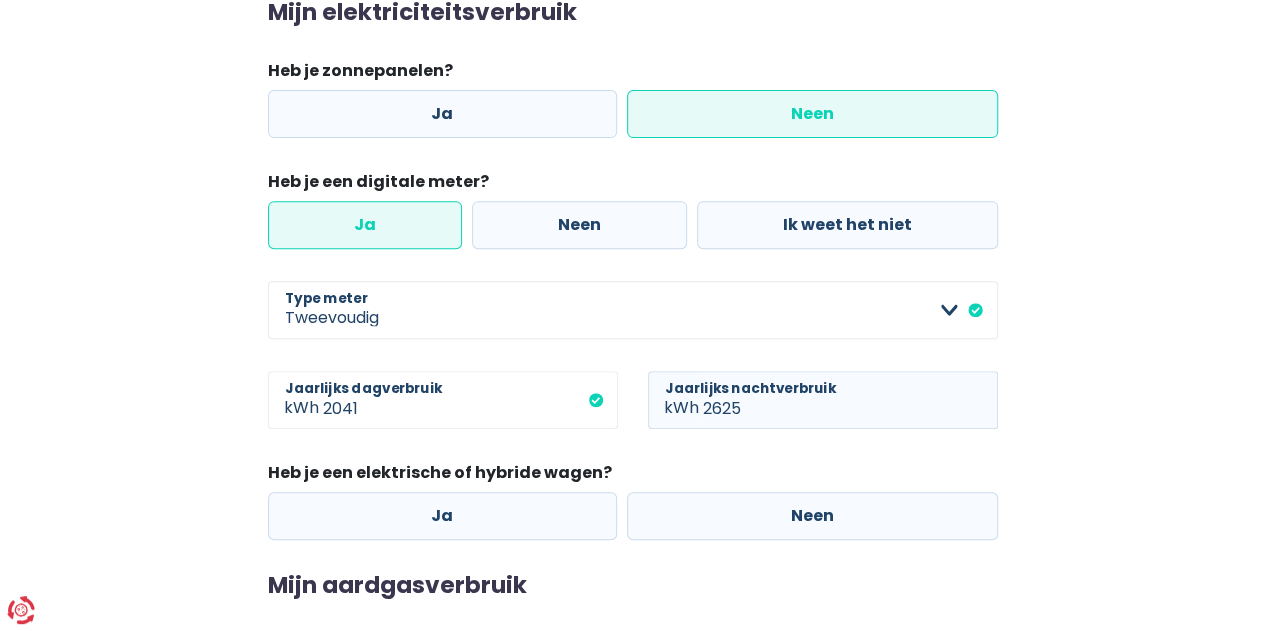click on "2625
kWh
Jaarlijks nachtverbruik" at bounding box center [823, 416] 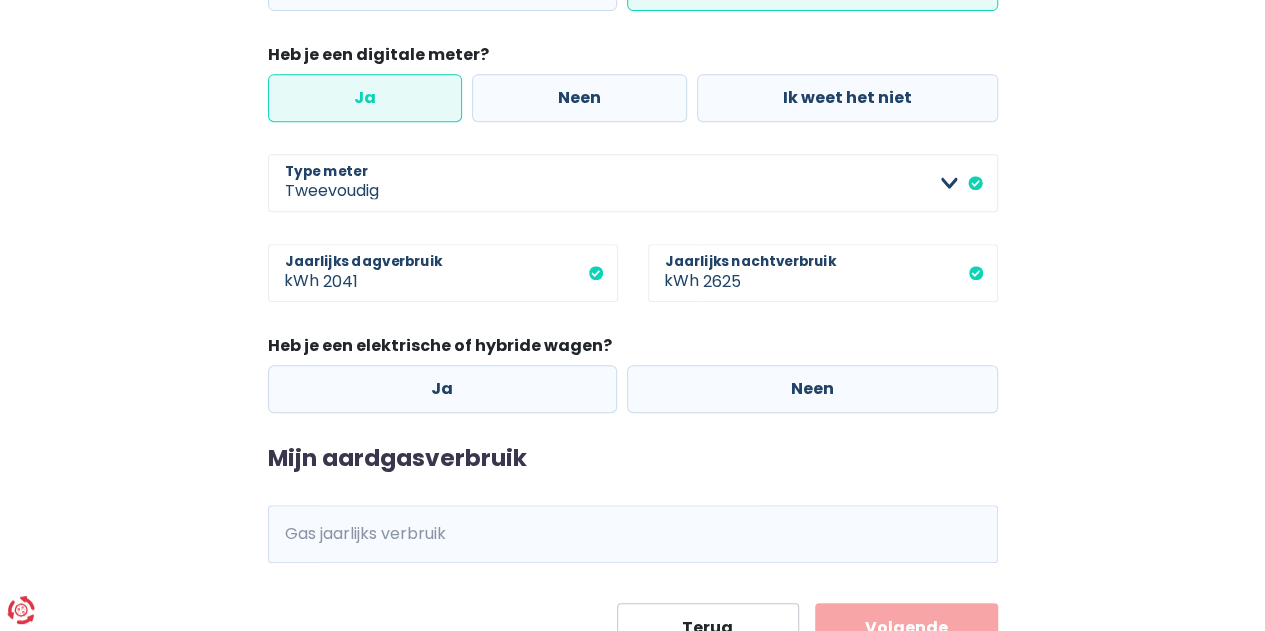 scroll, scrollTop: 500, scrollLeft: 0, axis: vertical 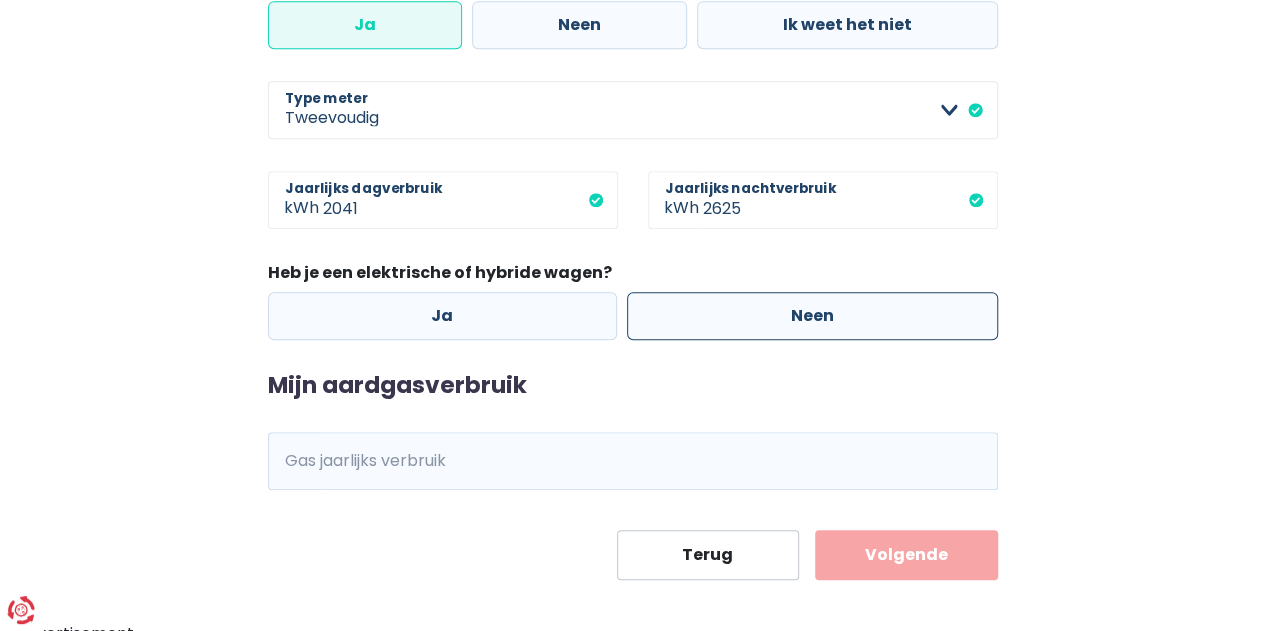 click on "Neen" at bounding box center (812, 316) 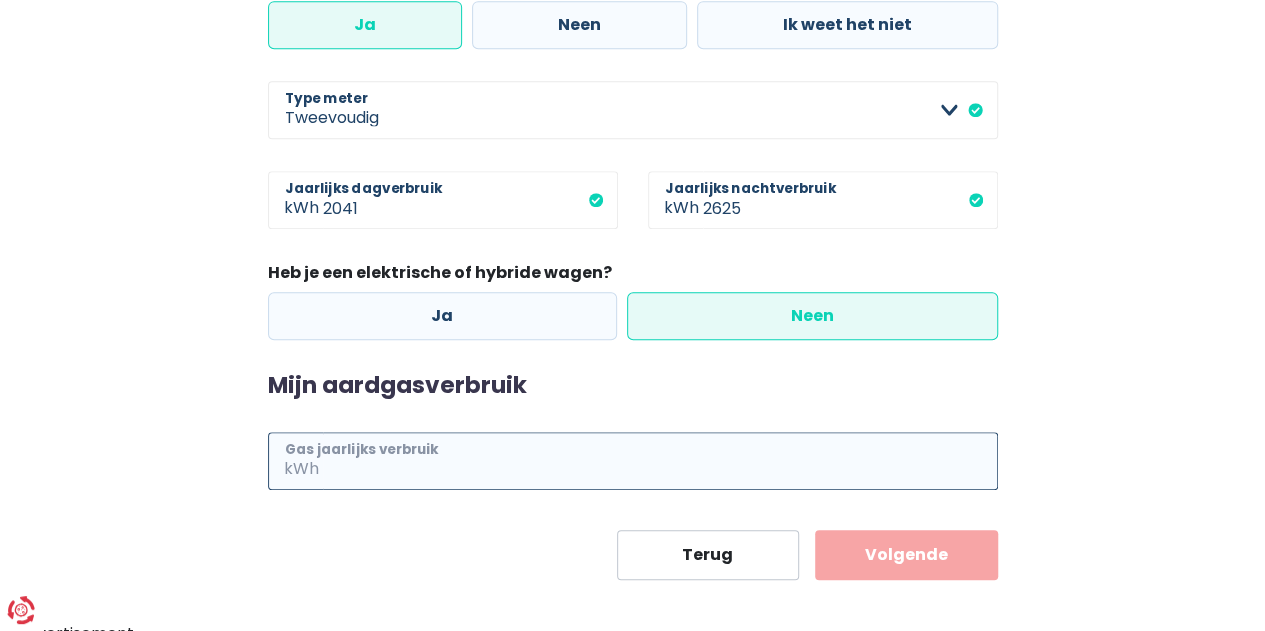 click on "Gas jaarlijks verbruik" at bounding box center [660, 461] 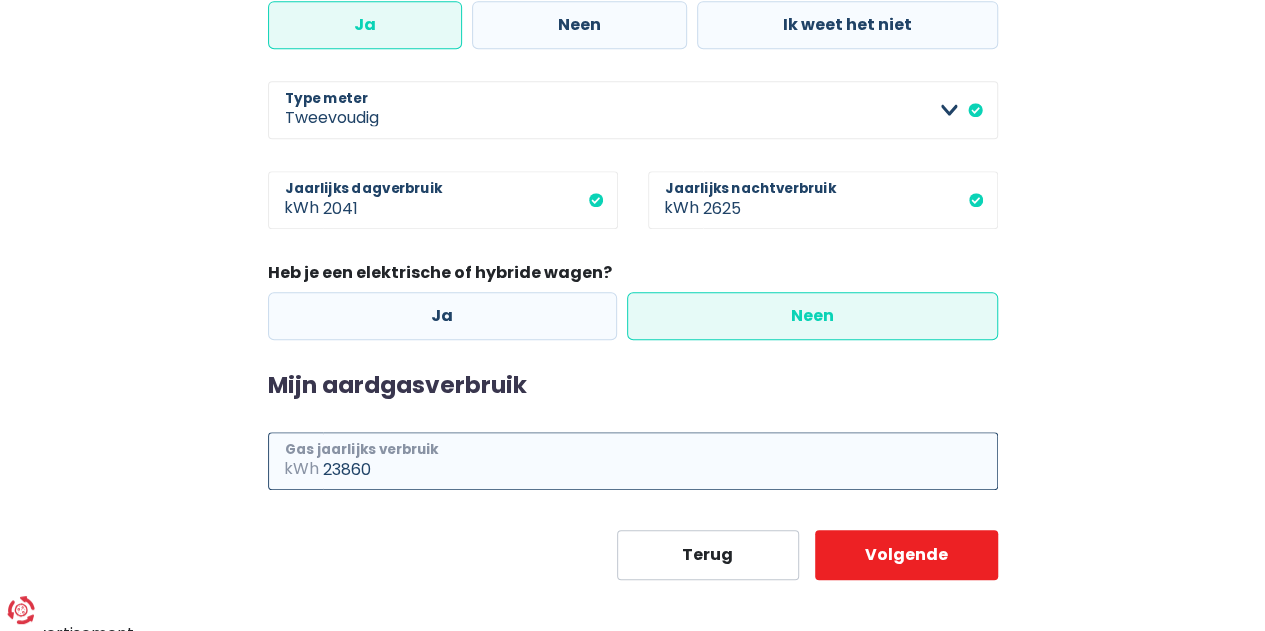 type on "23860" 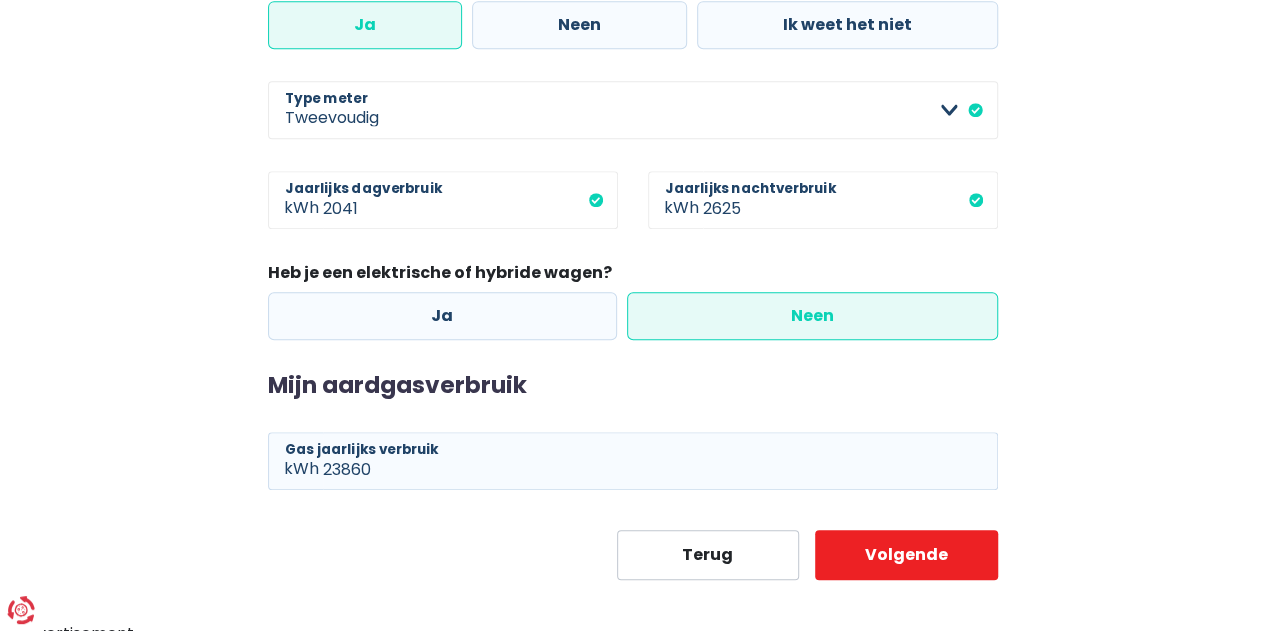 click on "Mijn elektriciteitsverbruik
Heb je zonnepanelen?
Ja
Neen
Heb je een digitale meter?
Ja
Neen
Ik weet het niet
Enkelvoudig Tweevoudig Enkelvoudig + uitsluitend nachttarief Tweevoudig + uitsluitend nachttarief Ik weet het niet
Maak een keuze a.u.b
Type meter
[NUMBER]
kWh
Jaarlijks dagverbruik
[NUMBER]
kWh
Jaarlijks nachtverbruik
Heb je een elektrische of hybride wagen?
Ja
Neen
Mijn aardgasverbruik
[NUMBER]
kWh
Gas jaarlijks verbruik
Terug
Volgende" at bounding box center (633, 189) 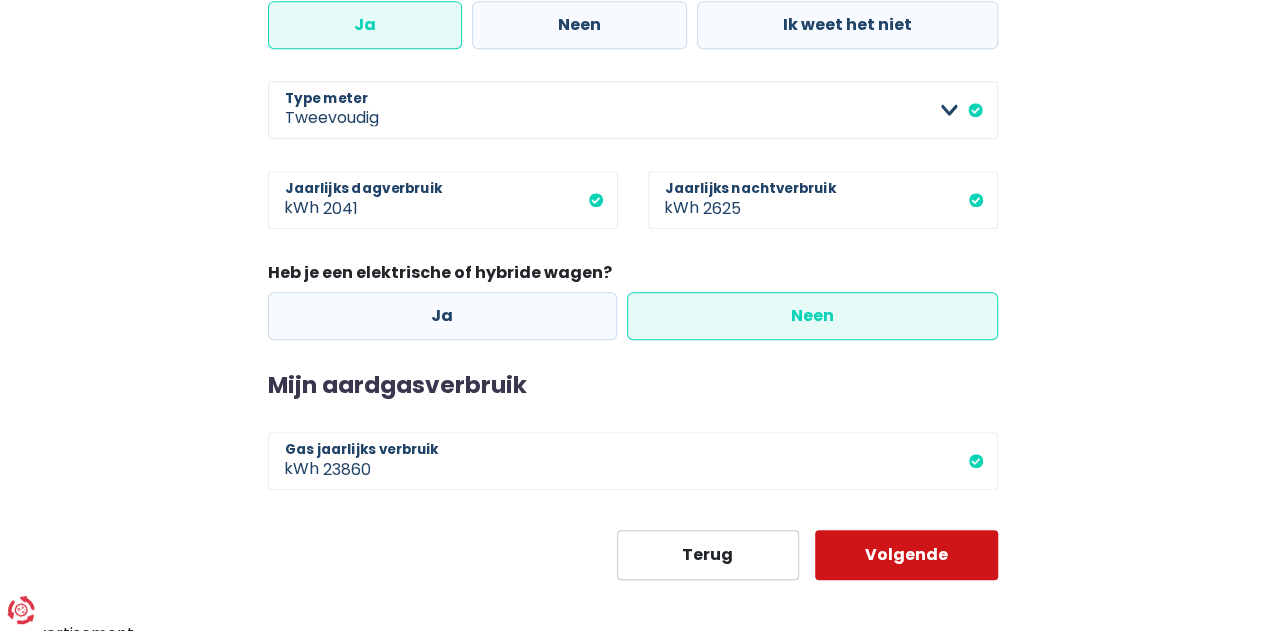 click on "Volgende" at bounding box center (906, 555) 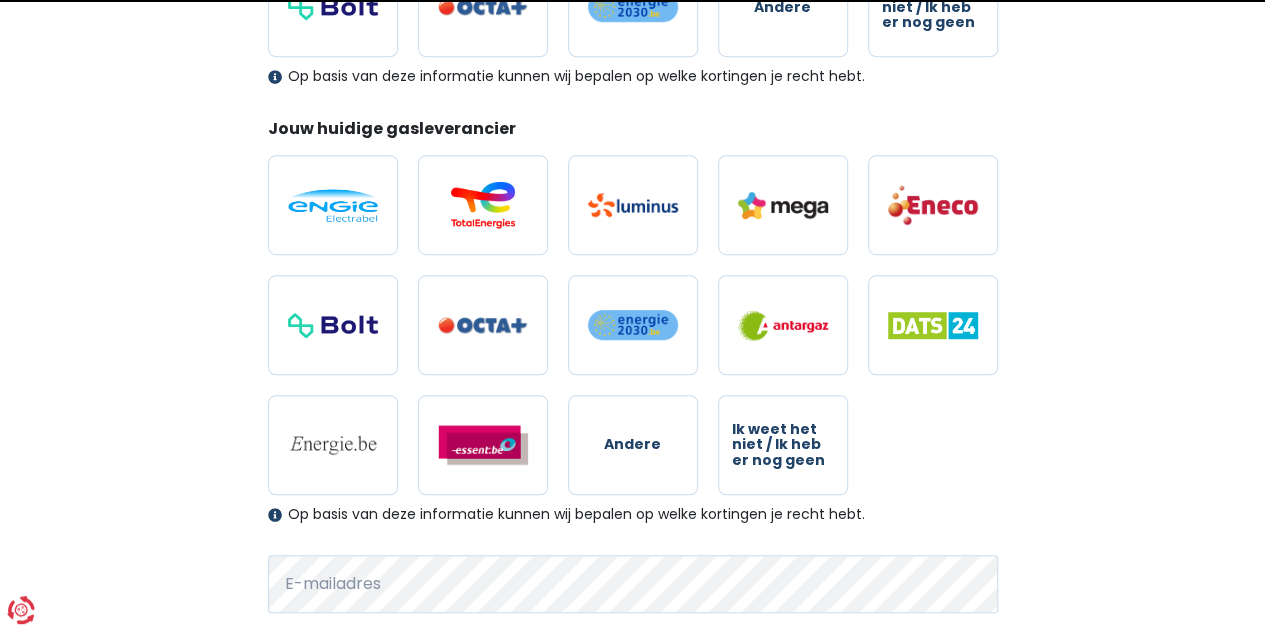 scroll, scrollTop: 0, scrollLeft: 0, axis: both 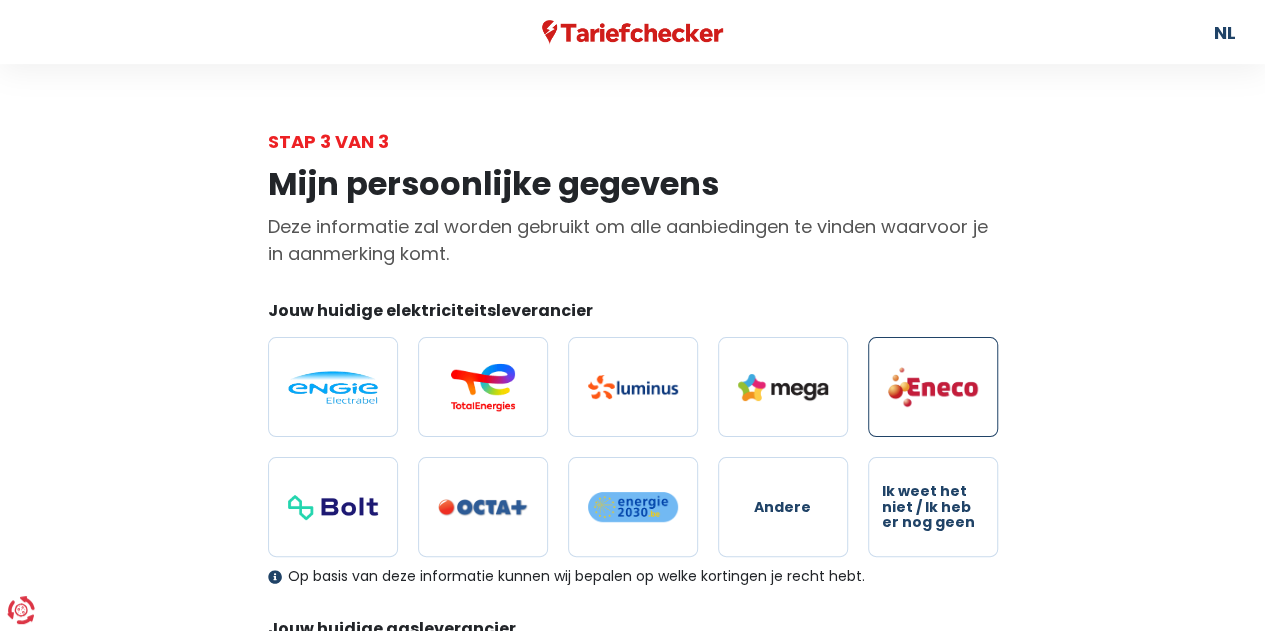 click at bounding box center [933, 387] 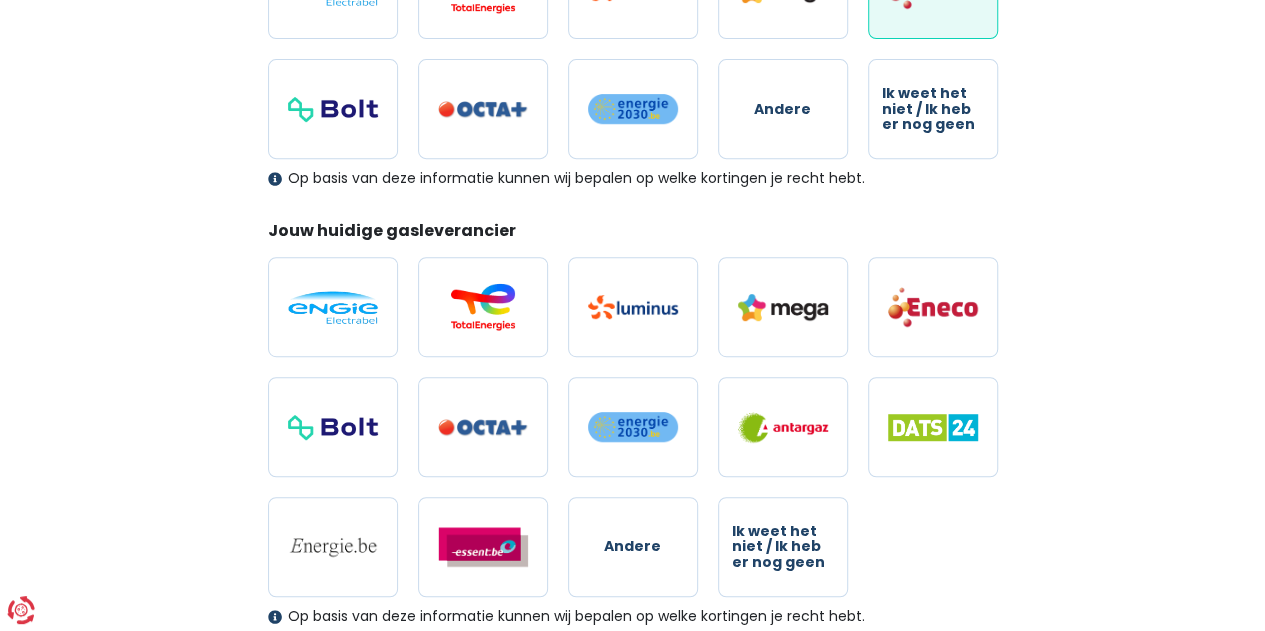 scroll, scrollTop: 400, scrollLeft: 0, axis: vertical 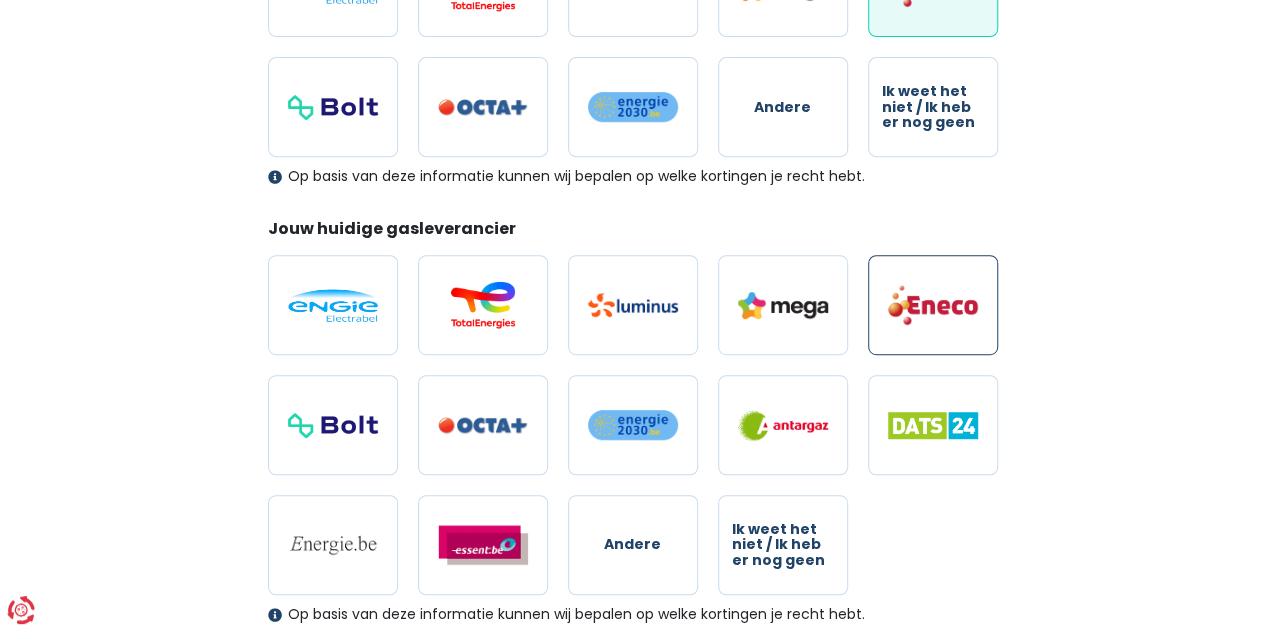 click at bounding box center (933, 305) 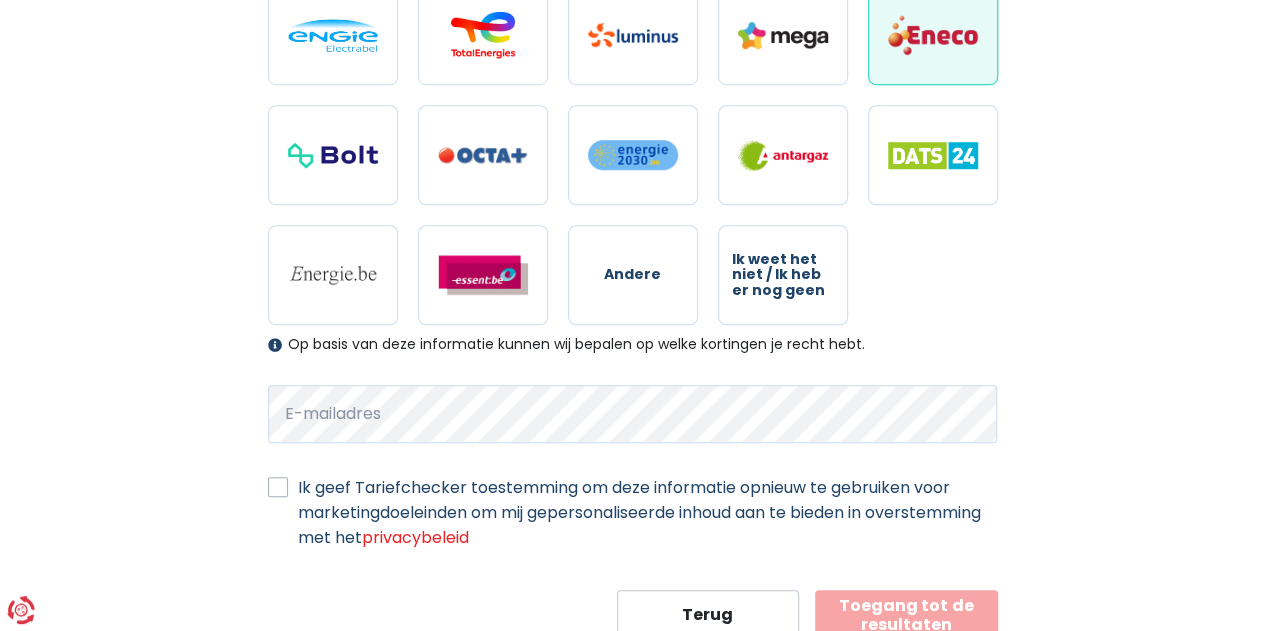 scroll, scrollTop: 736, scrollLeft: 0, axis: vertical 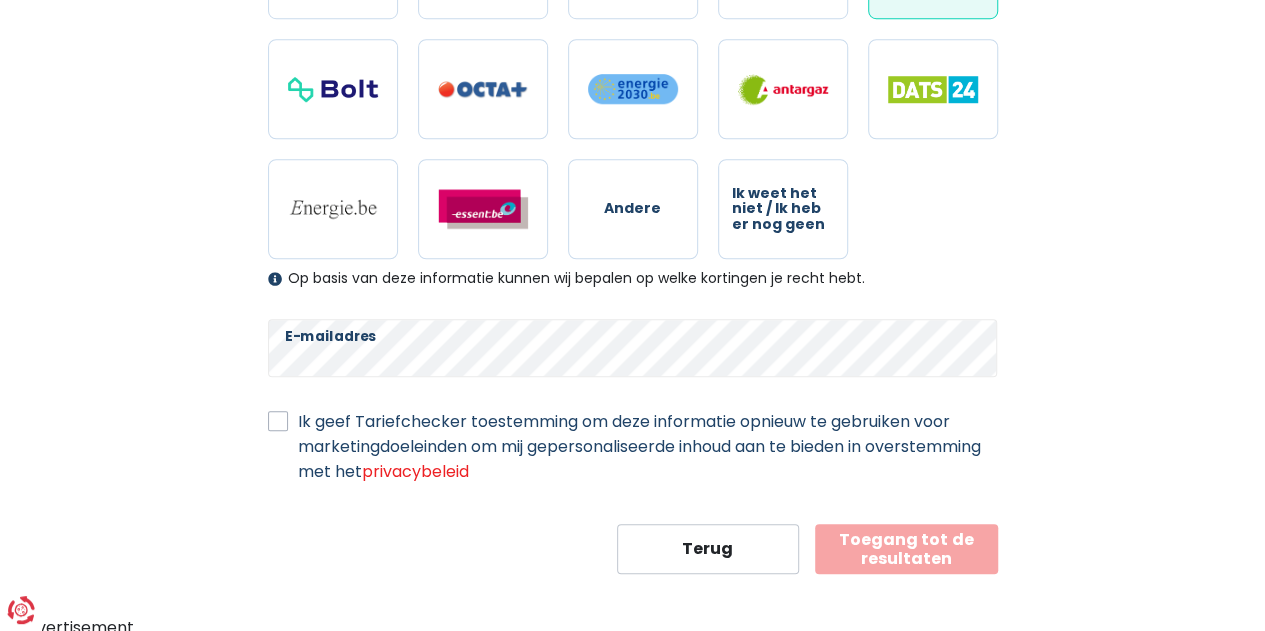 click on "Terug
Toegang tot de resultaten" at bounding box center [633, 549] 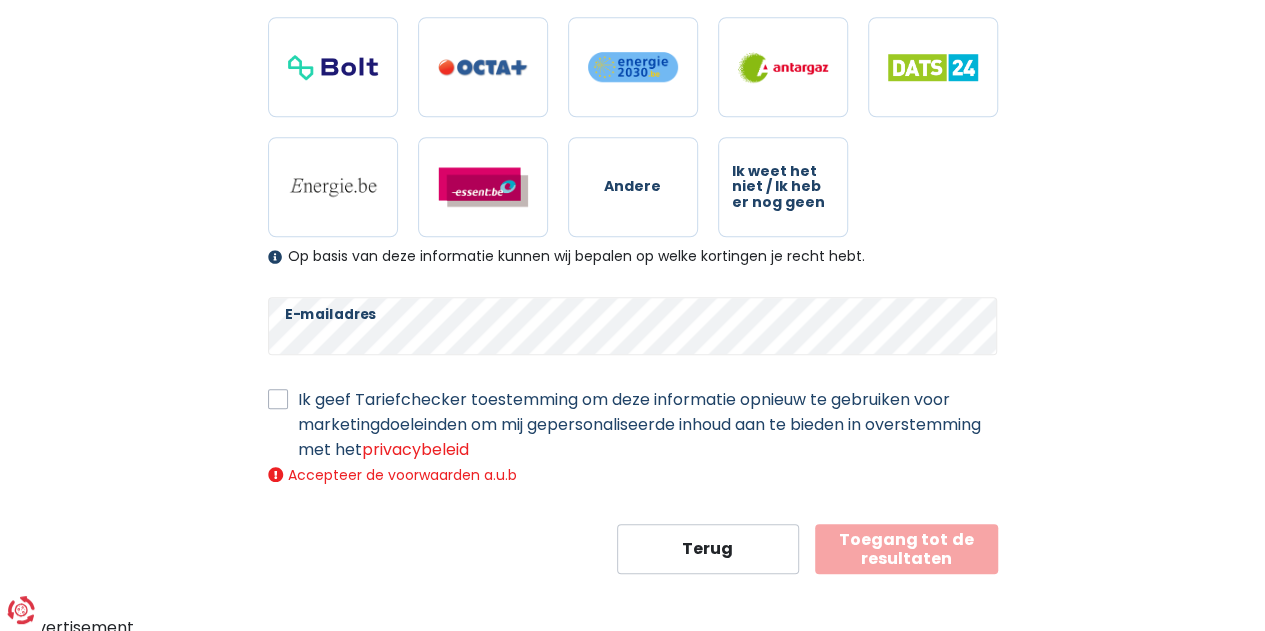 click on "Ik geef Tariefchecker toestemming om deze informatie opnieuw te gebruiken voor marketingdoeleinden om mij gepersonaliseerde inhoud aan te bieden in overstemming met het
privacybeleid" at bounding box center [648, 424] 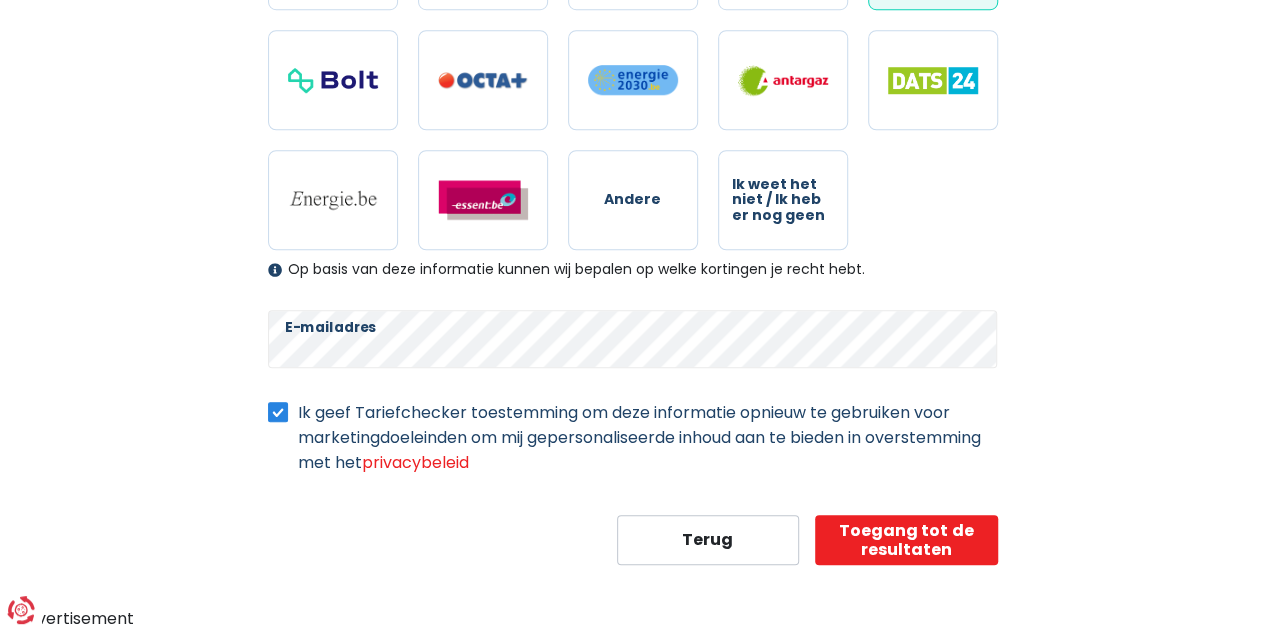 scroll, scrollTop: 736, scrollLeft: 0, axis: vertical 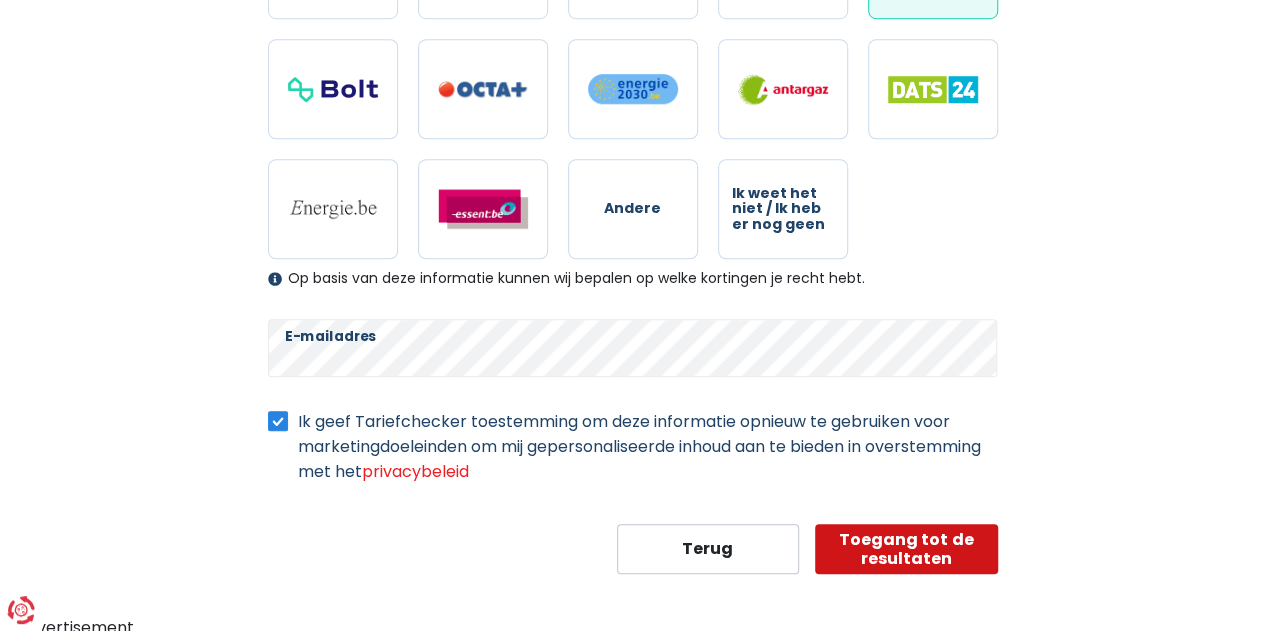 click on "Toegang tot de resultaten" at bounding box center (906, 549) 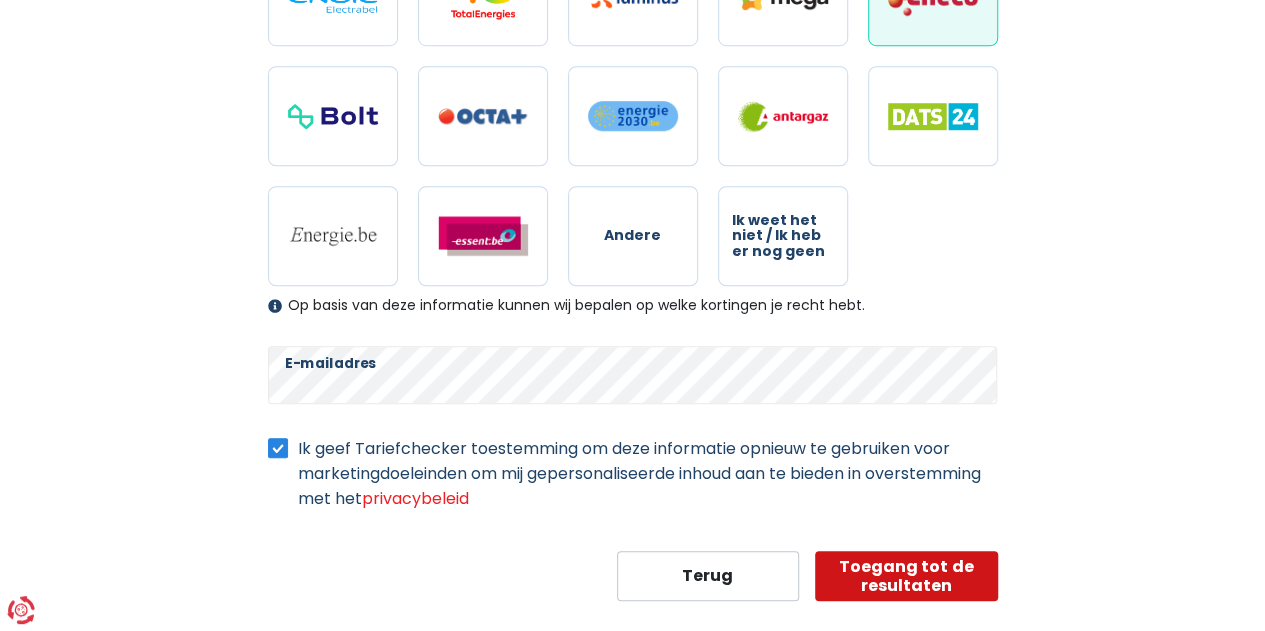 scroll, scrollTop: 736, scrollLeft: 0, axis: vertical 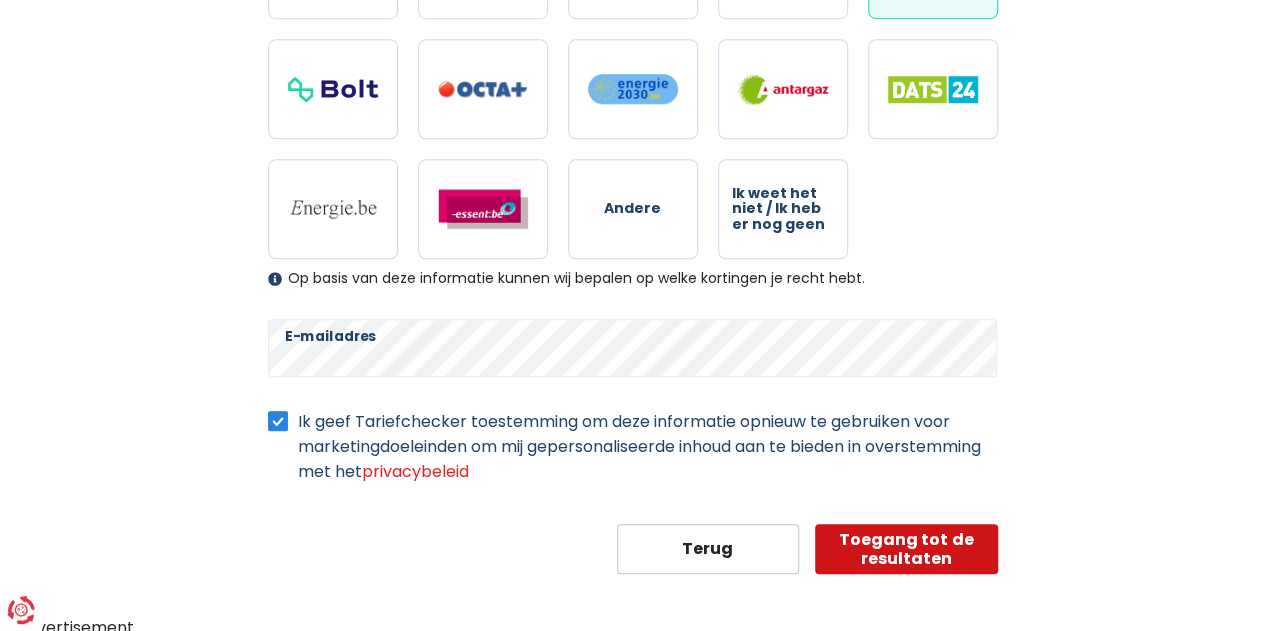 click on "Toegang tot de resultaten" at bounding box center [906, 549] 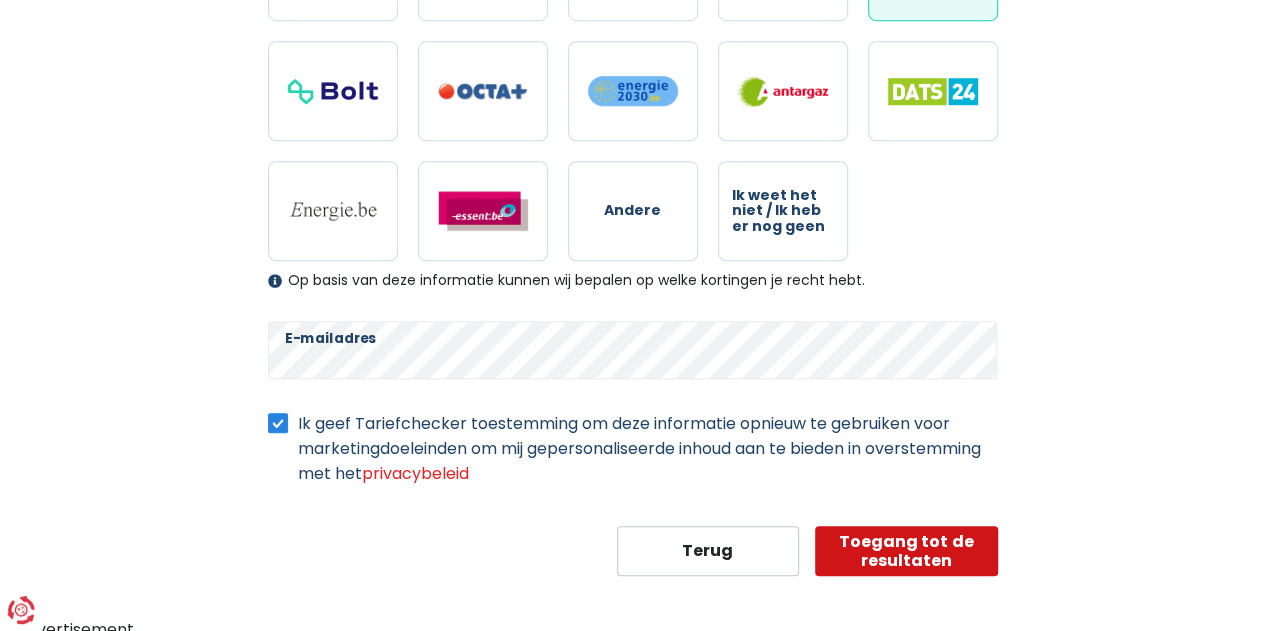 scroll, scrollTop: 736, scrollLeft: 0, axis: vertical 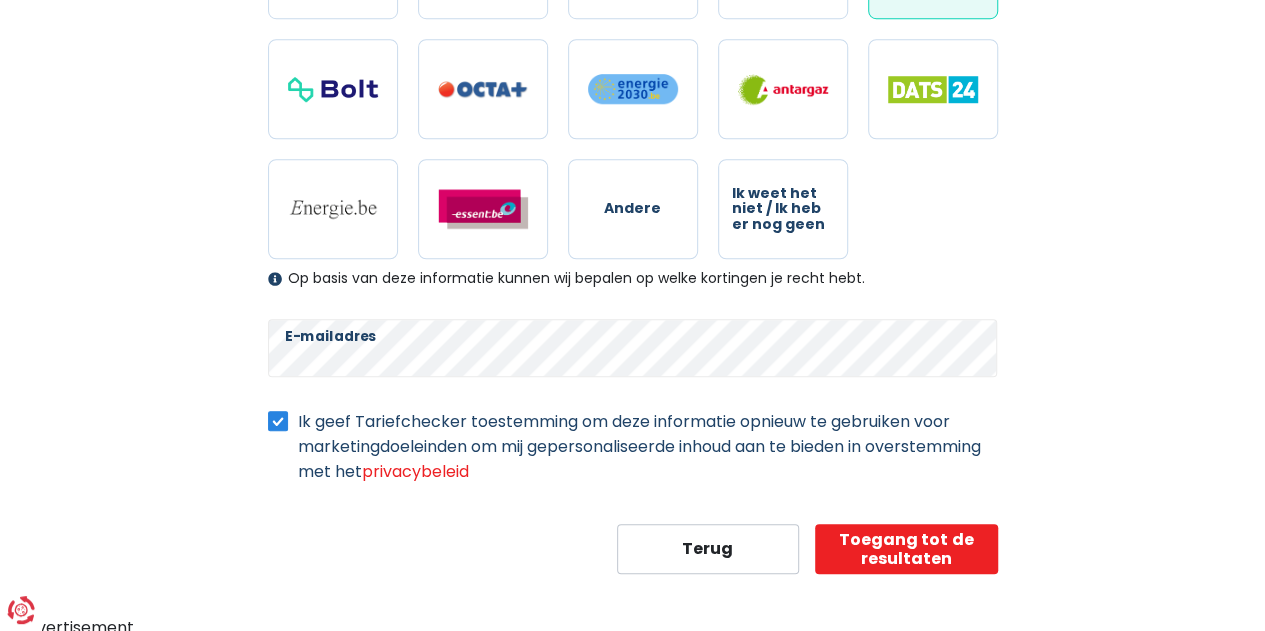 click on "U hebt controle over uw gegevens
Onze zakelijke partners en wij gebruiken technologieën, inclusief cookies, om informatie over u te verzamelen voor verschillende doeleinden, inclusief:
Functioneel
Statistisch
Publiciteit
Door ‘Accepteren’ te selecteren, geeft u toestemming voor al deze doeleinden. U kunt ook kiezen om doeleinden te specificeren waarvoor u toestemming geeft door het selectievakje naast het doeleinde aan te klikken en ‘Instellingen opslaan’ te selecteren.
U kunt uw toestemming te allen tijde intrekken door linksonder op de website op het kleine pictogram te drukken. Meer lezen over cookies
Google-privacybeleid
Doel:" at bounding box center [632, -48] 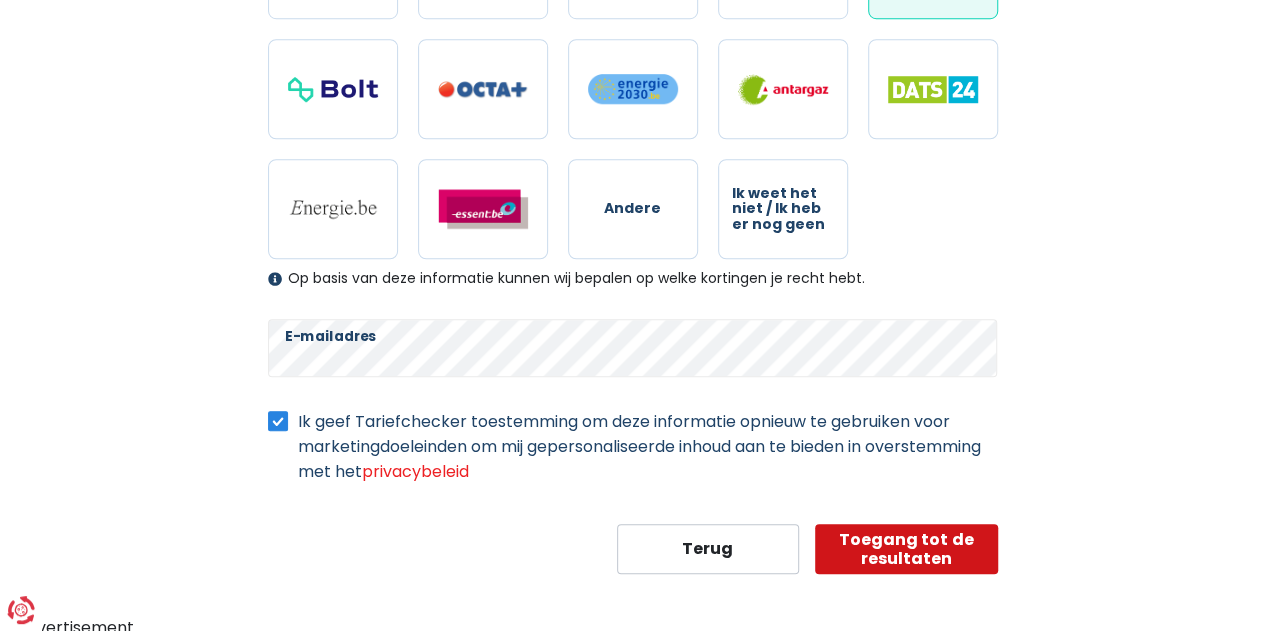 click on "Toegang tot de resultaten" at bounding box center [906, 549] 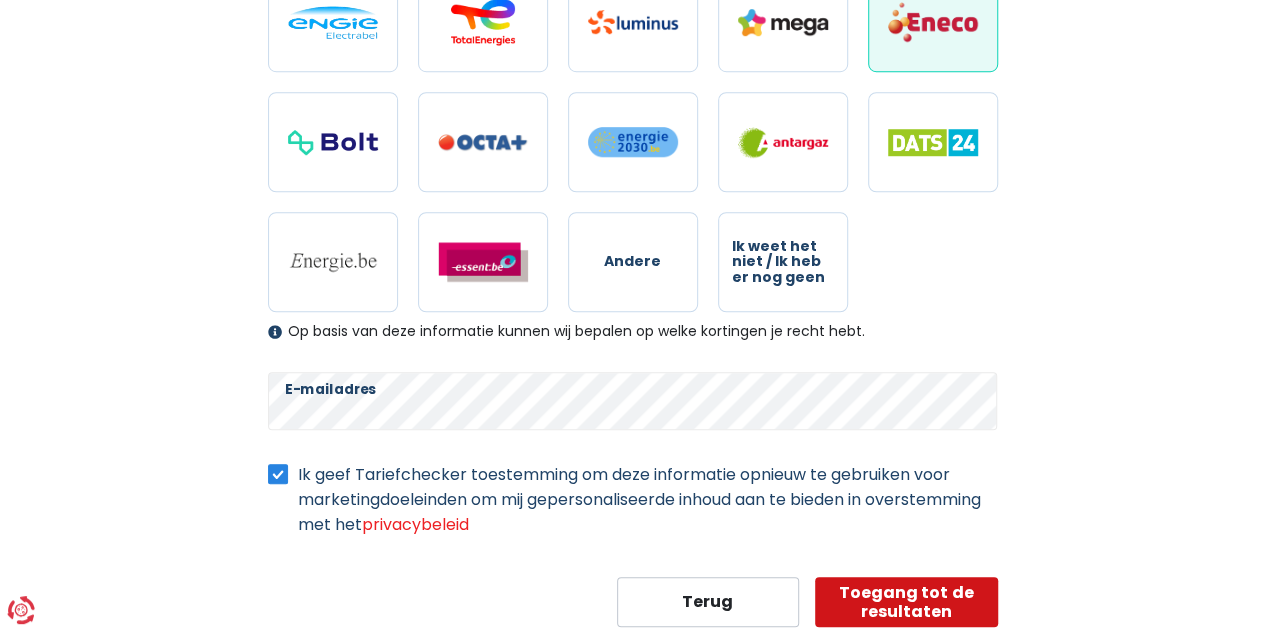 scroll, scrollTop: 736, scrollLeft: 0, axis: vertical 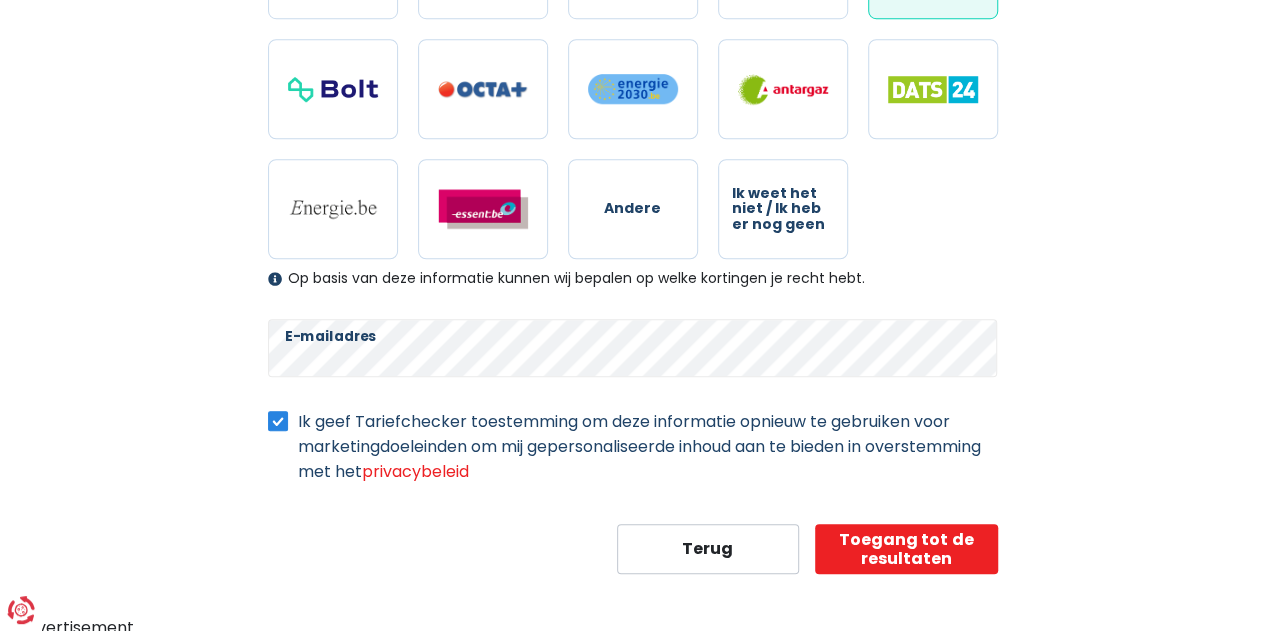 click on "U hebt controle over uw gegevens
Onze zakelijke partners en wij gebruiken technologieën, inclusief cookies, om informatie over u te verzamelen voor verschillende doeleinden, inclusief:
Functioneel
Statistisch
Publiciteit
Door ‘Accepteren’ te selecteren, geeft u toestemming voor al deze doeleinden. U kunt ook kiezen om doeleinden te specificeren waarvoor u toestemming geeft door het selectievakje naast het doeleinde aan te klikken en ‘Instellingen opslaan’ te selecteren.
U kunt uw toestemming te allen tijde intrekken door linksonder op de website op het kleine pictogram te drukken. Meer lezen over cookies
Google-privacybeleid
Doel:" at bounding box center (632, -48) 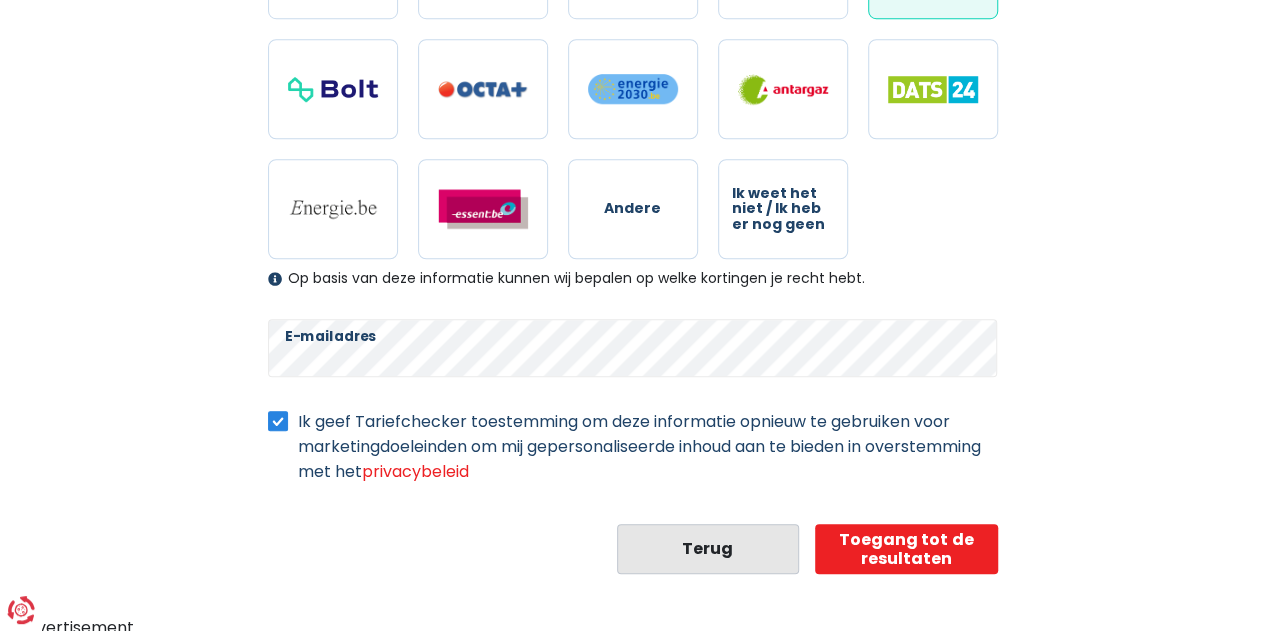 click on "Terug" at bounding box center [708, 549] 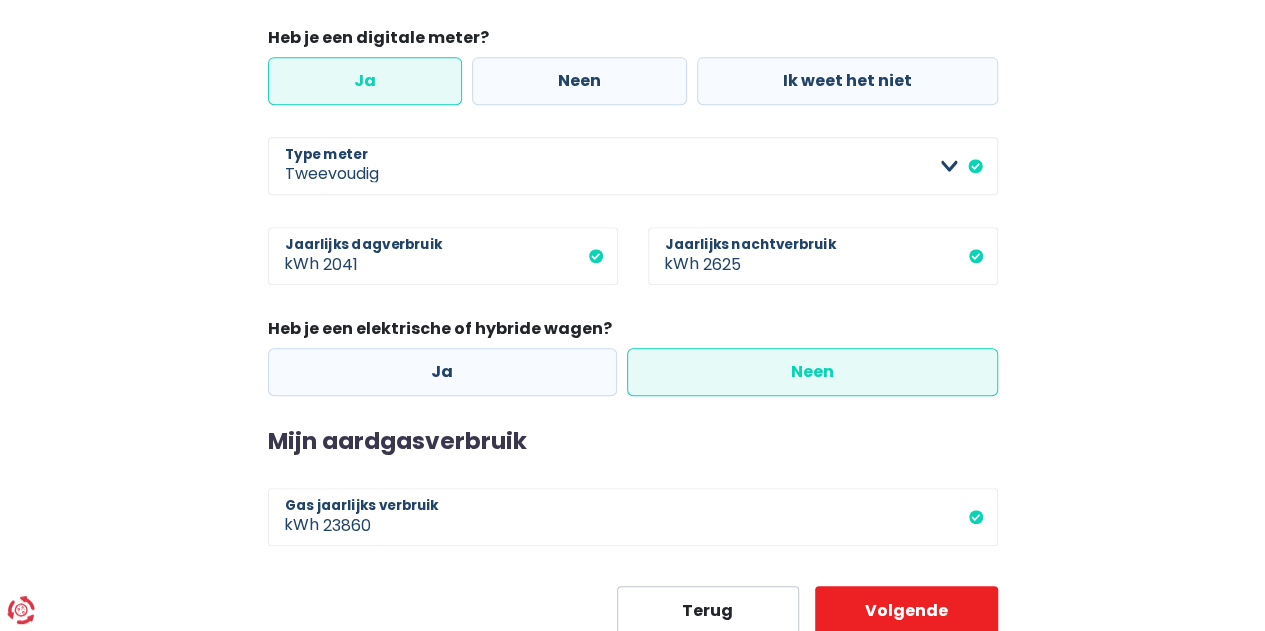 scroll, scrollTop: 500, scrollLeft: 0, axis: vertical 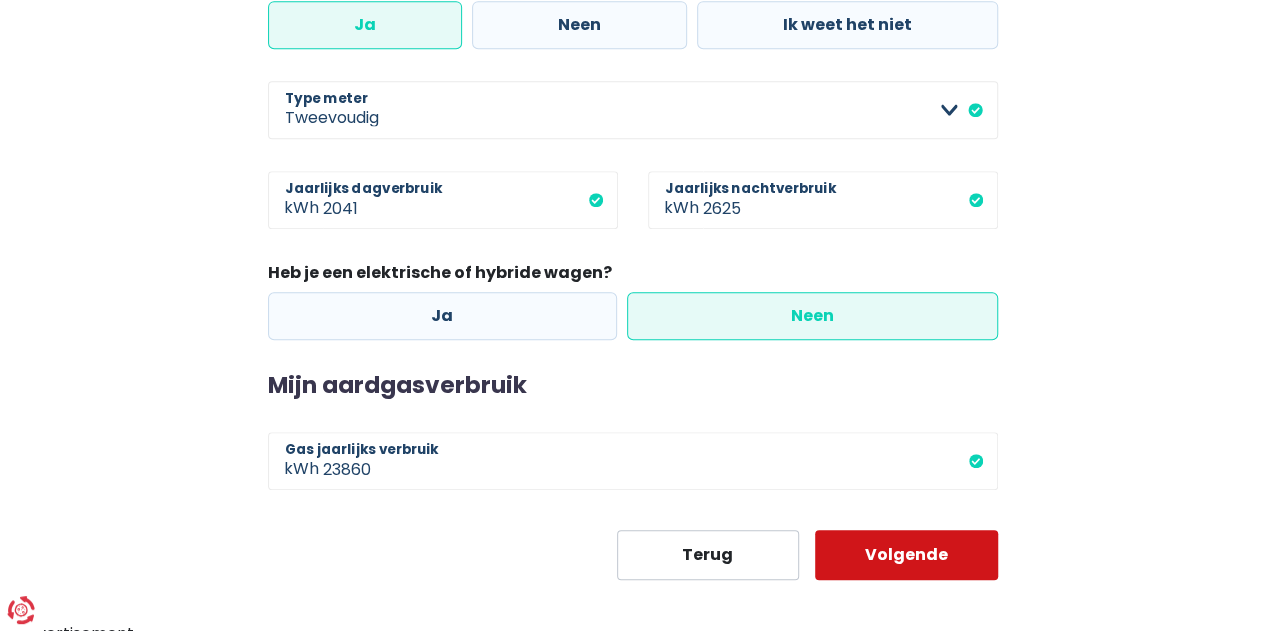 click on "Volgende" at bounding box center (906, 555) 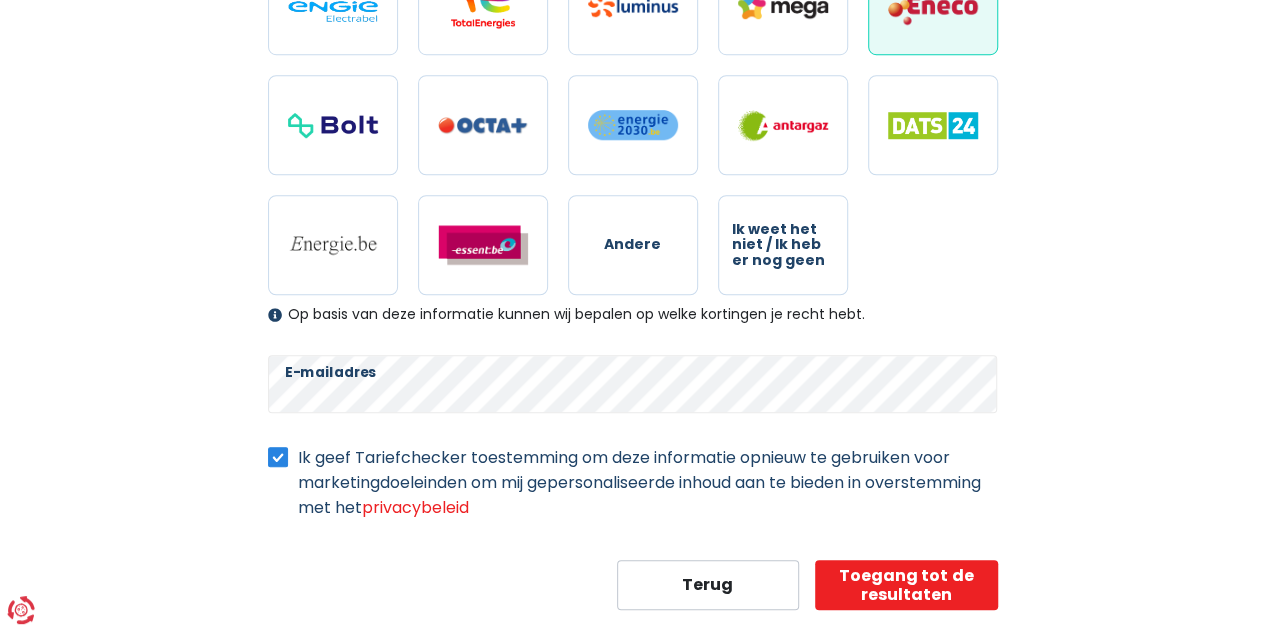 scroll, scrollTop: 736, scrollLeft: 0, axis: vertical 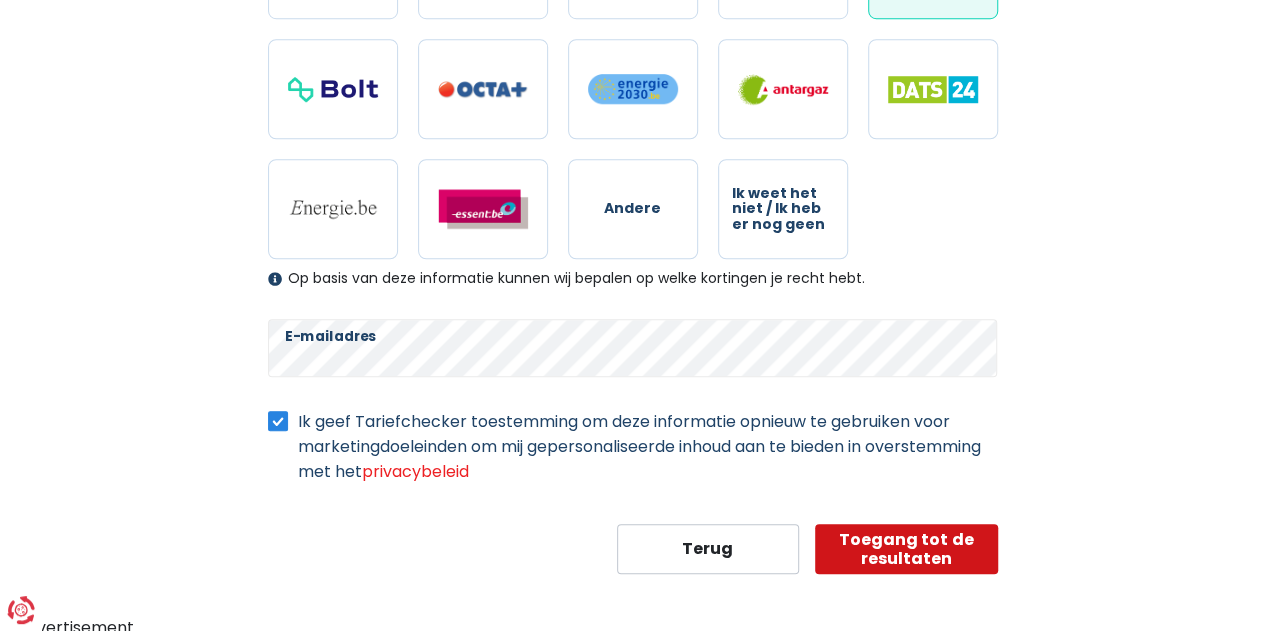 click on "Toegang tot de resultaten" at bounding box center (906, 549) 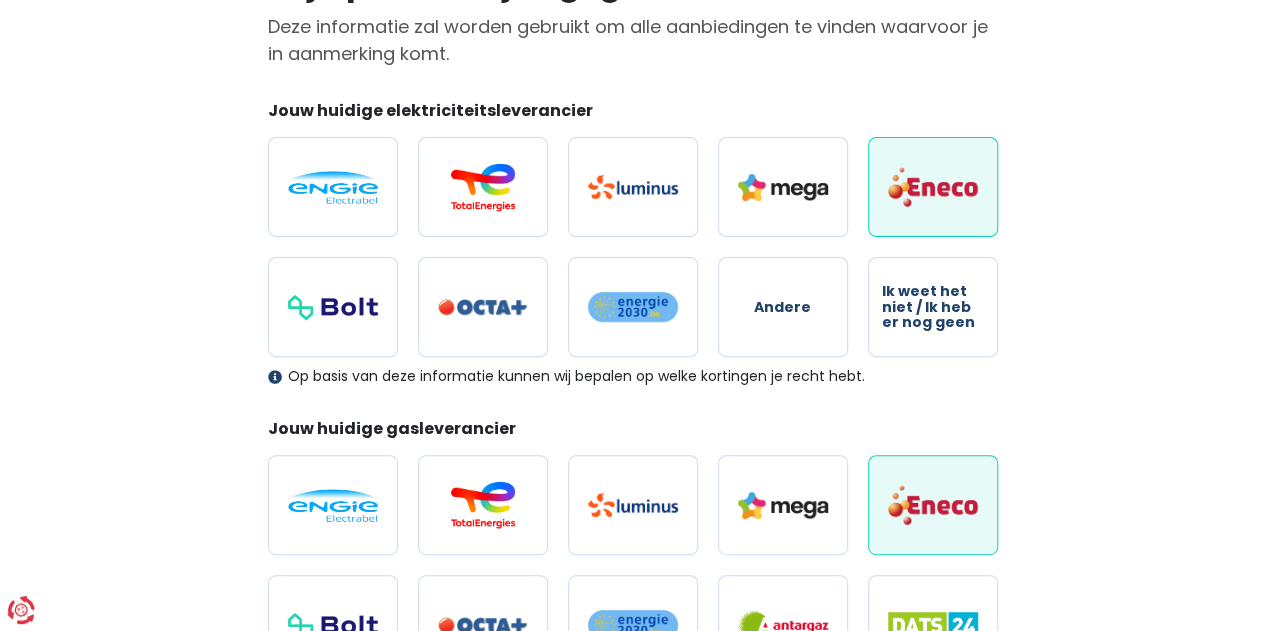 scroll, scrollTop: 300, scrollLeft: 0, axis: vertical 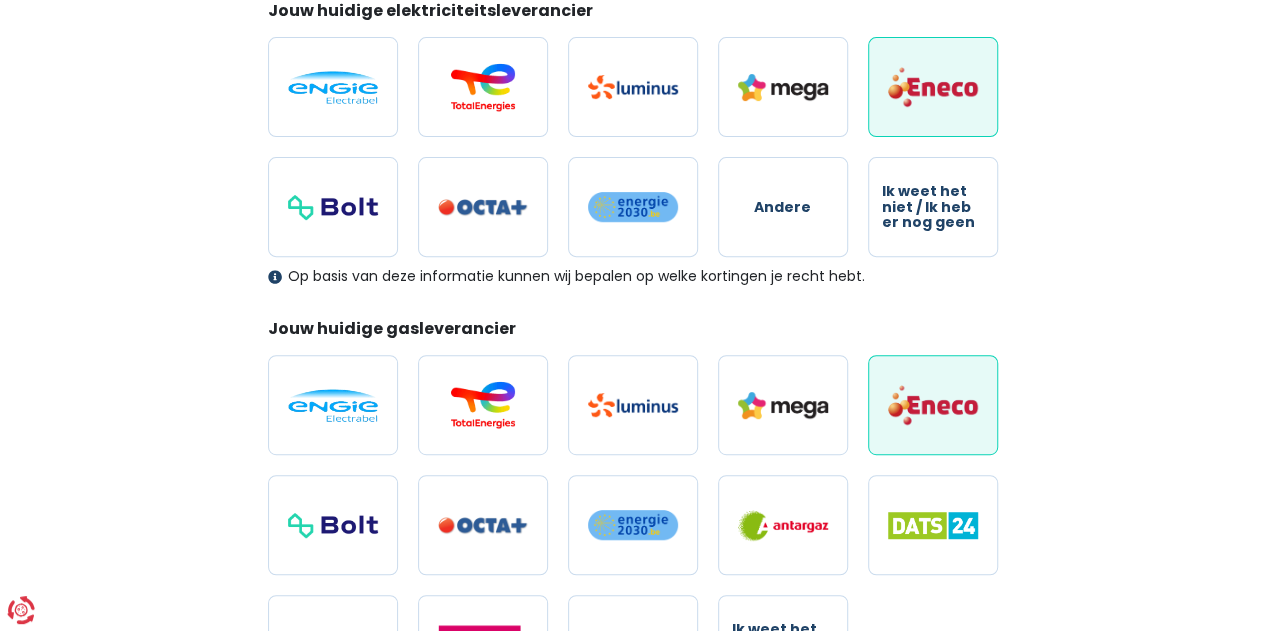click on "Op basis van deze informatie kunnen wij bepalen op welke kortingen je recht hebt." at bounding box center [633, 276] 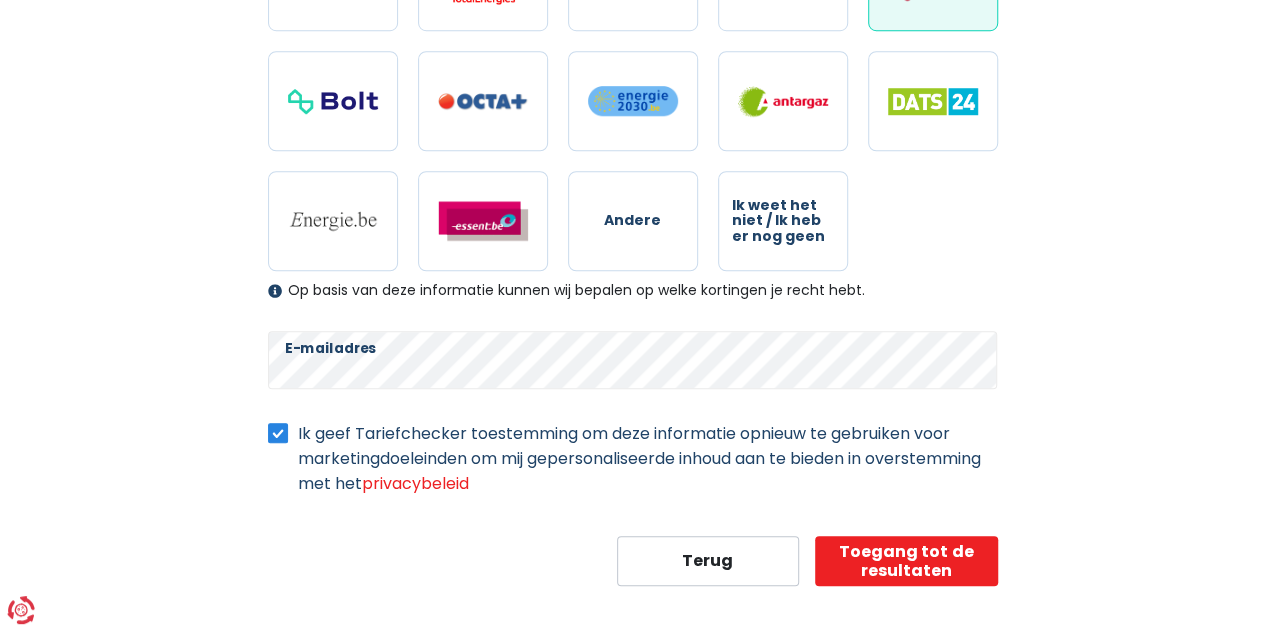 scroll, scrollTop: 736, scrollLeft: 0, axis: vertical 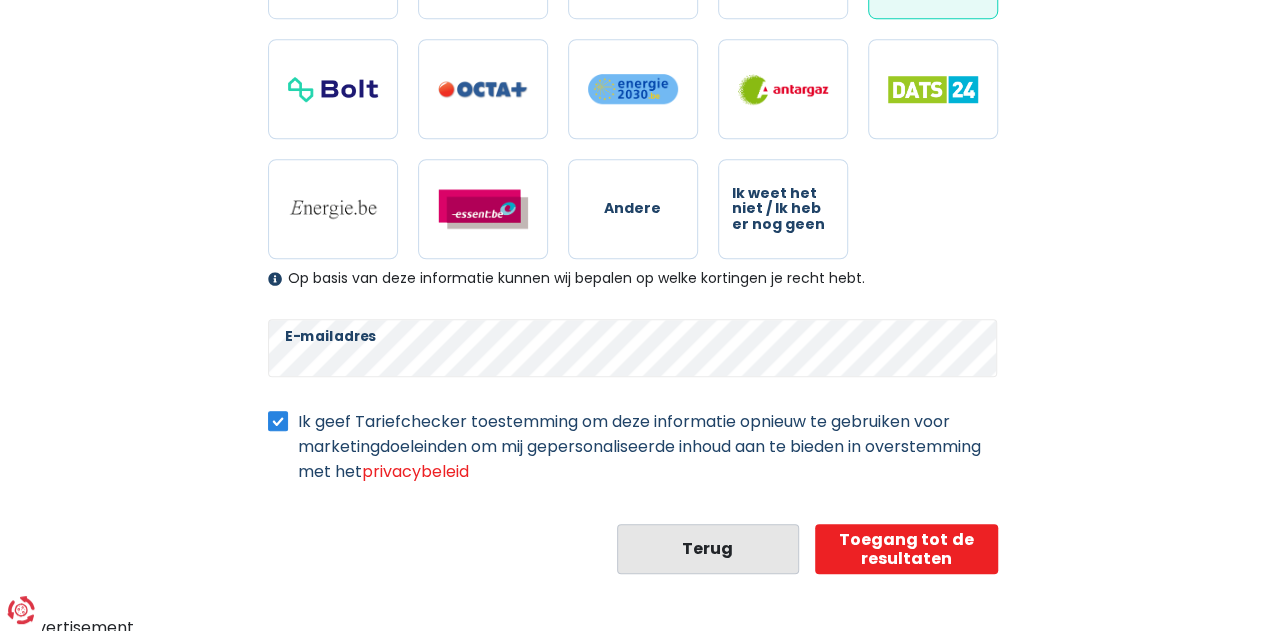 click on "Terug" at bounding box center [708, 549] 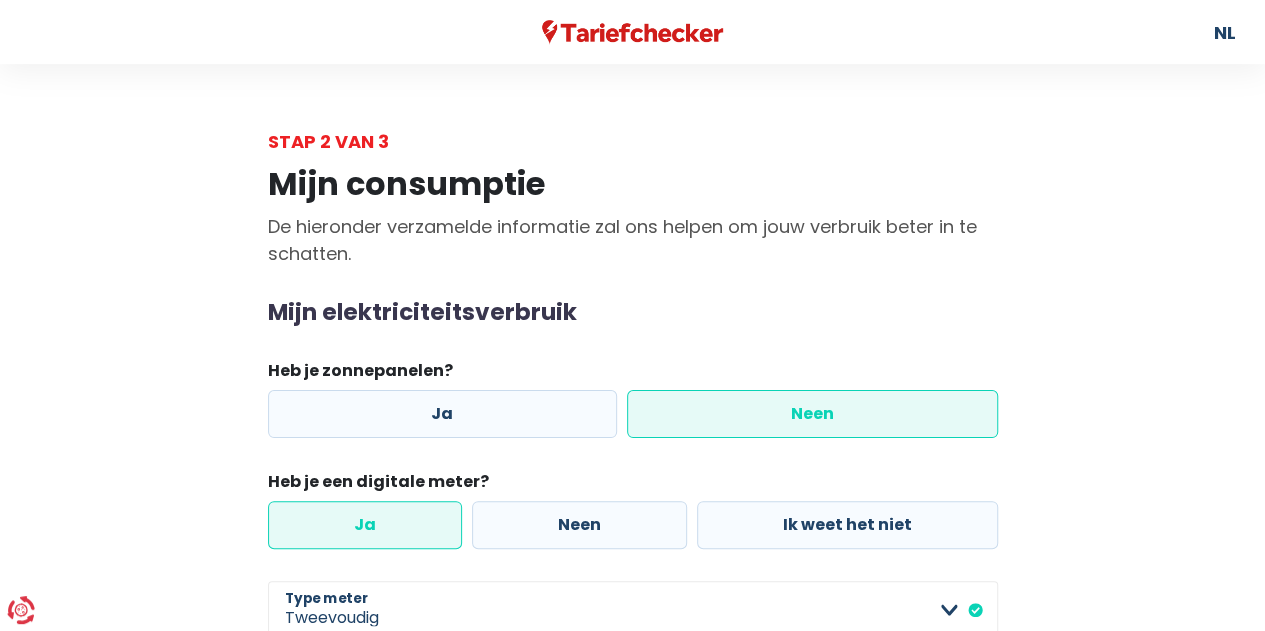 scroll, scrollTop: 200, scrollLeft: 0, axis: vertical 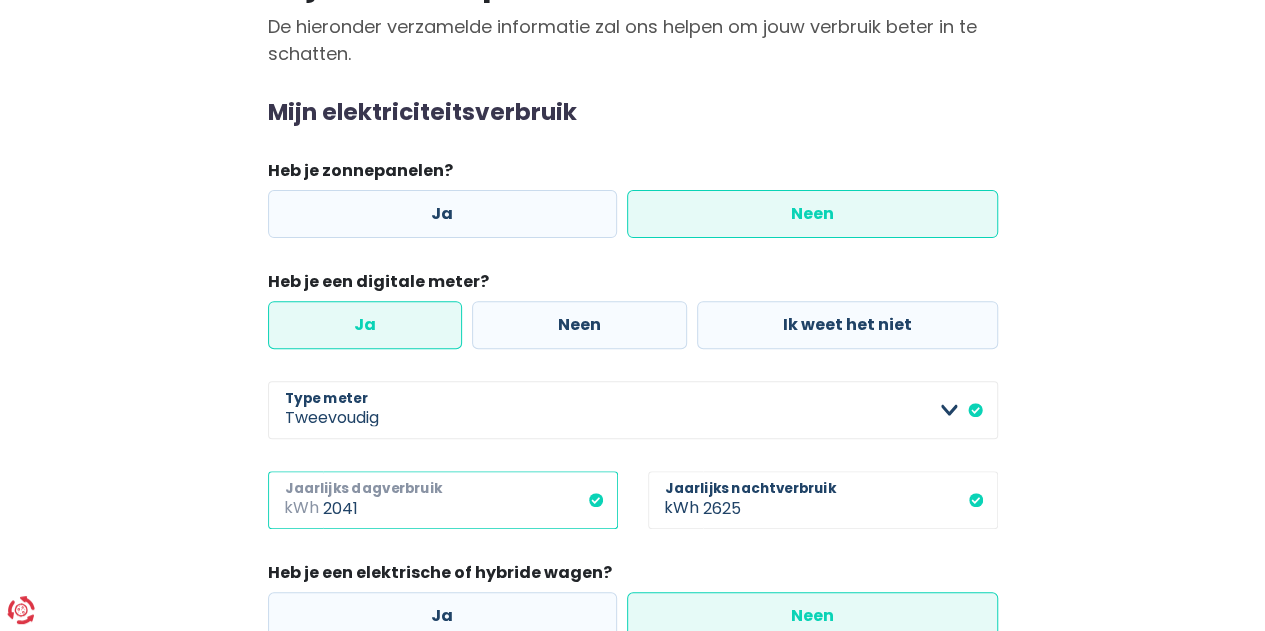 click on "2041" at bounding box center [470, 500] 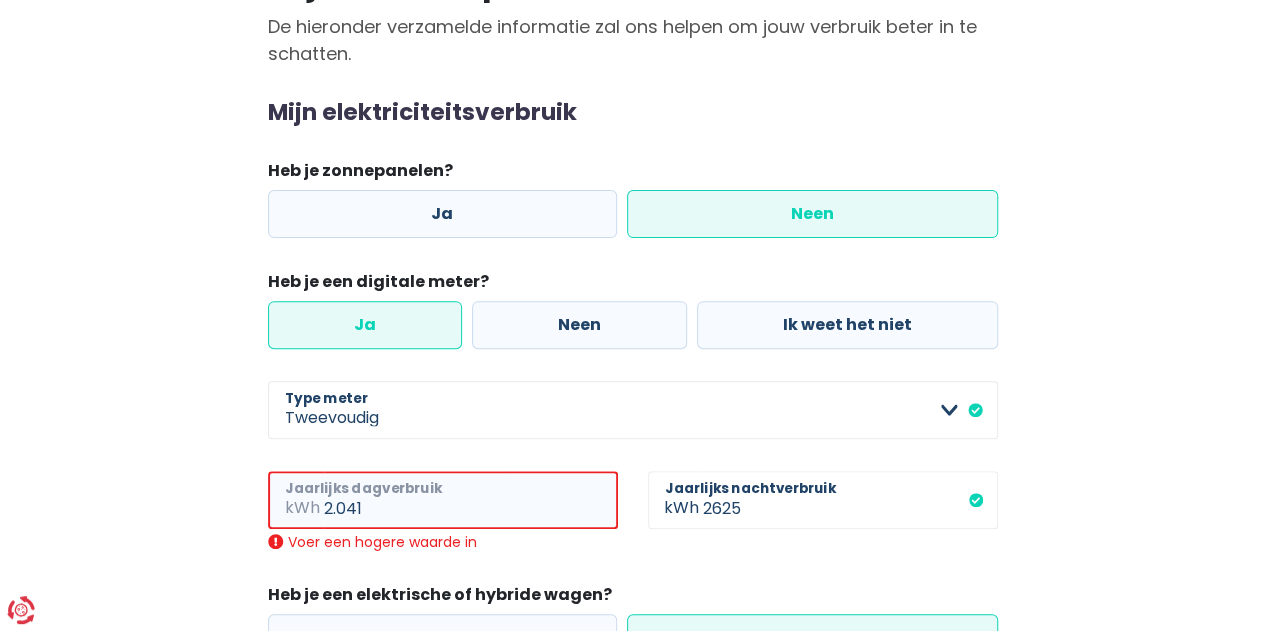type on "2041" 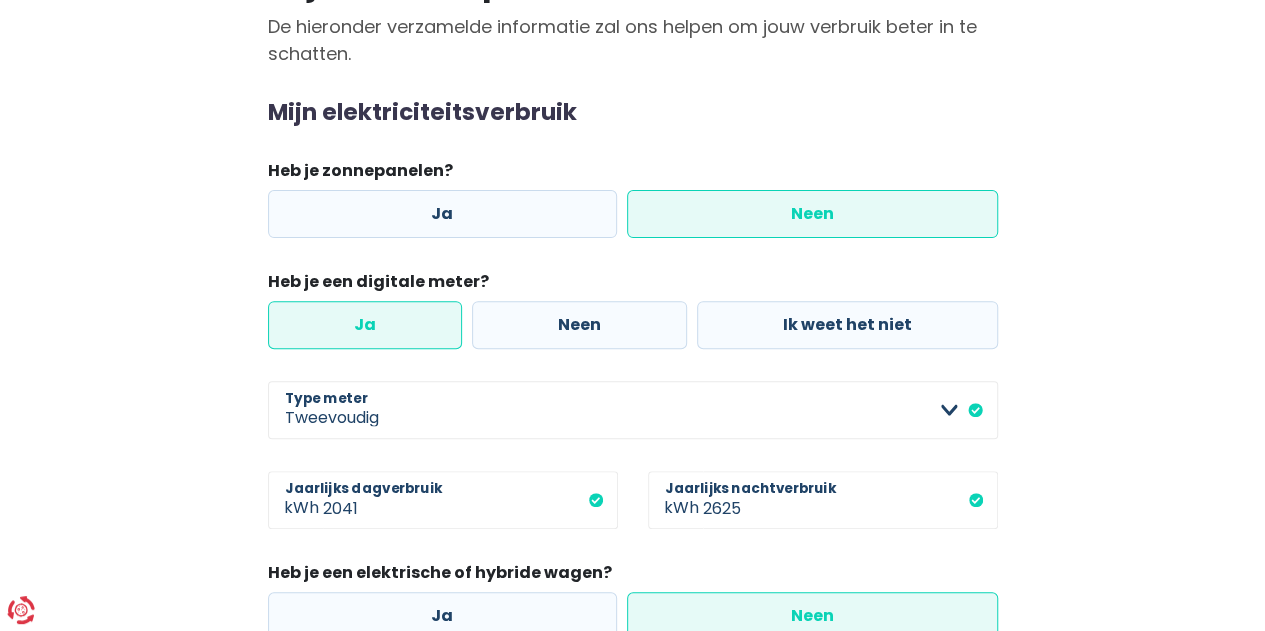 click on "Heb je een elektrische of hybride wagen?" at bounding box center [633, 576] 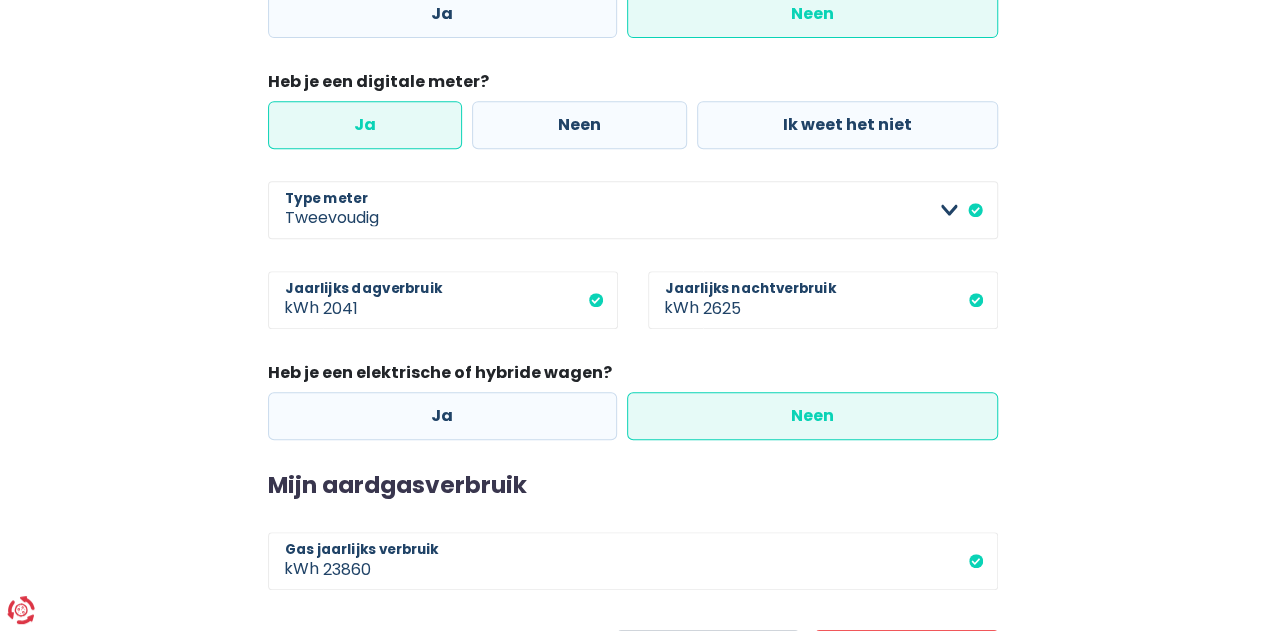 scroll, scrollTop: 511, scrollLeft: 0, axis: vertical 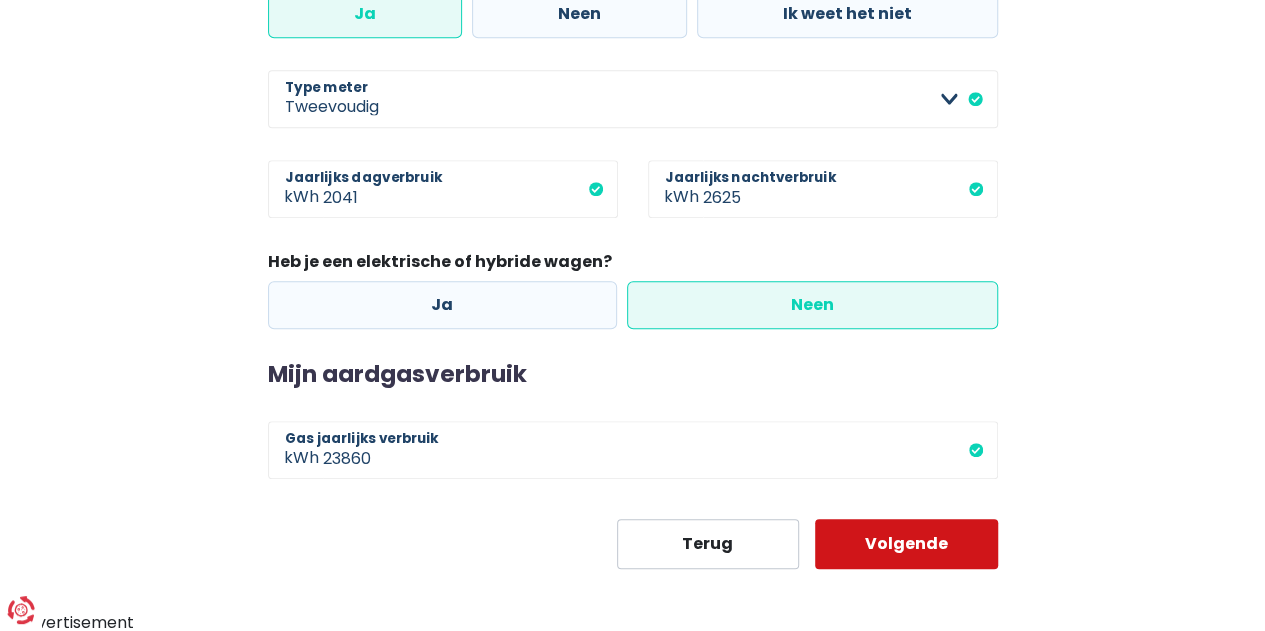click on "Volgende" at bounding box center [906, 544] 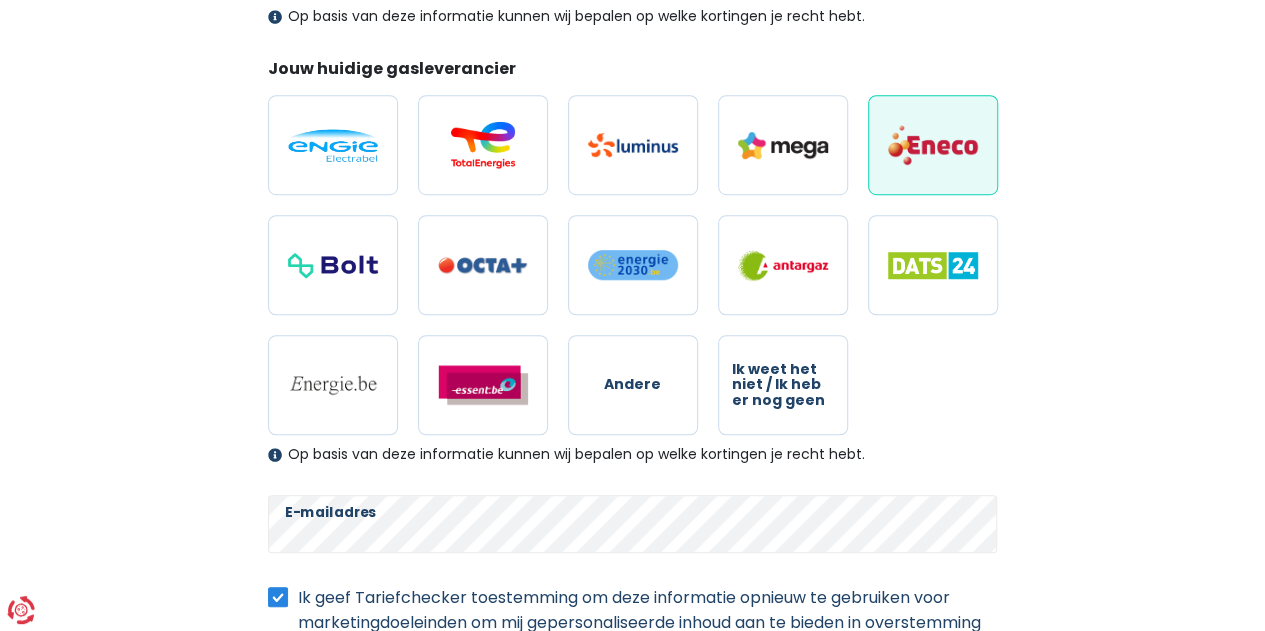 scroll, scrollTop: 436, scrollLeft: 0, axis: vertical 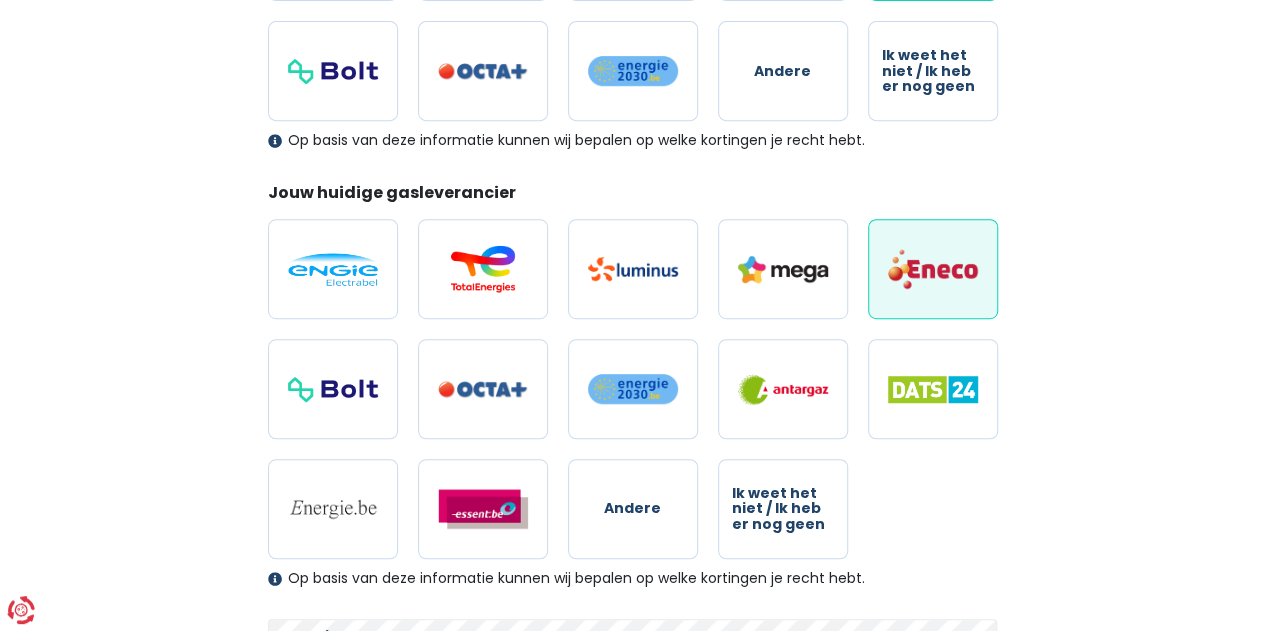 click at bounding box center [933, 269] 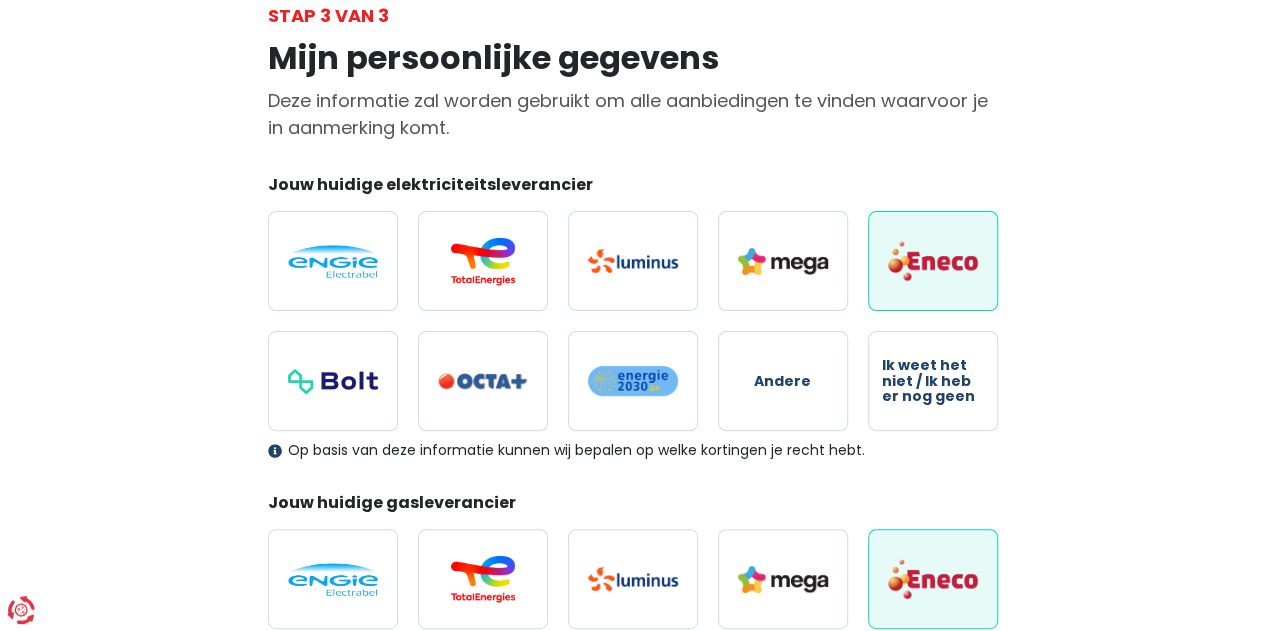 scroll, scrollTop: 36, scrollLeft: 0, axis: vertical 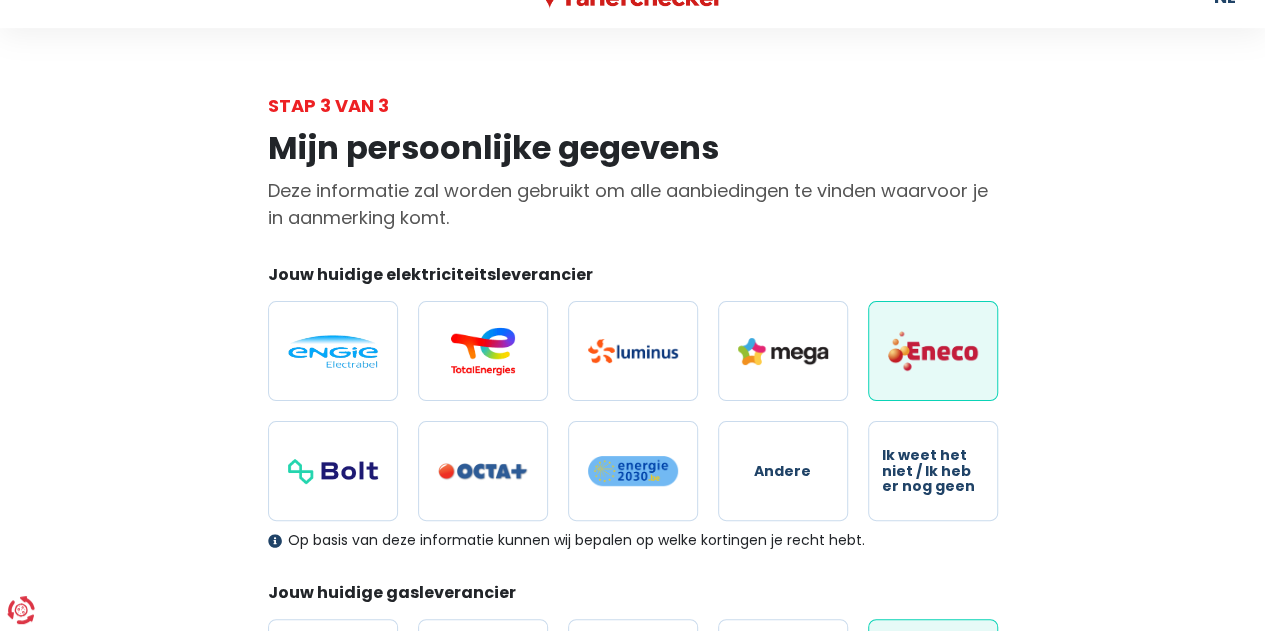 click at bounding box center [933, 351] 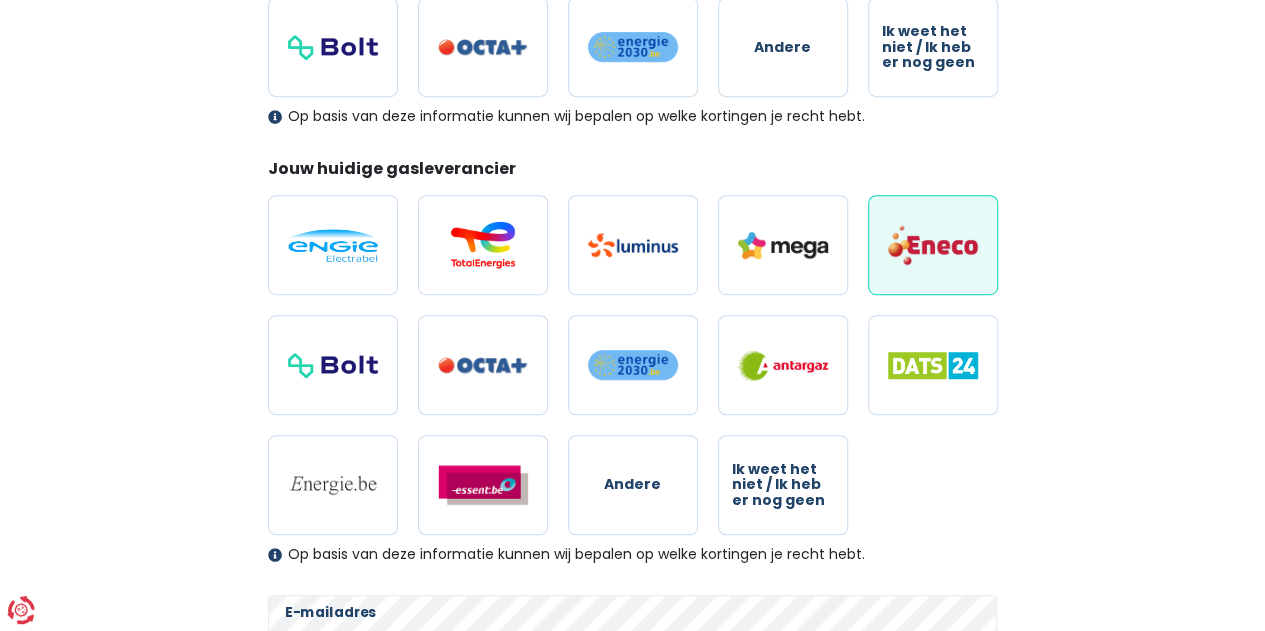 scroll, scrollTop: 736, scrollLeft: 0, axis: vertical 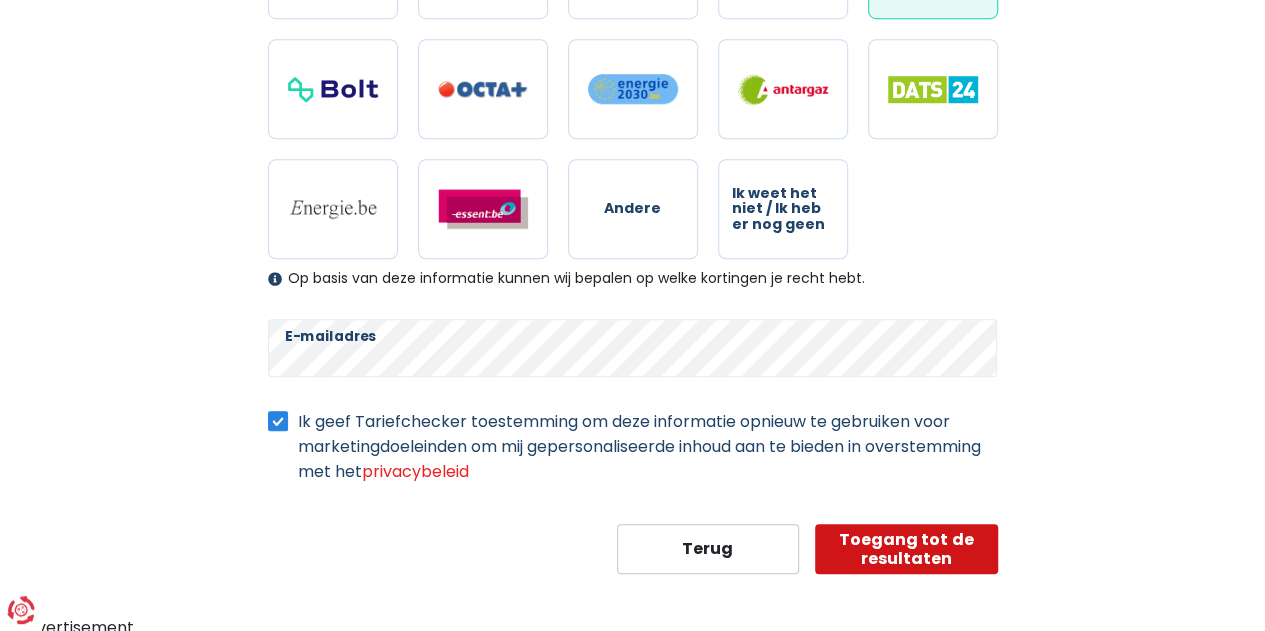 click on "Toegang tot de resultaten" at bounding box center [906, 549] 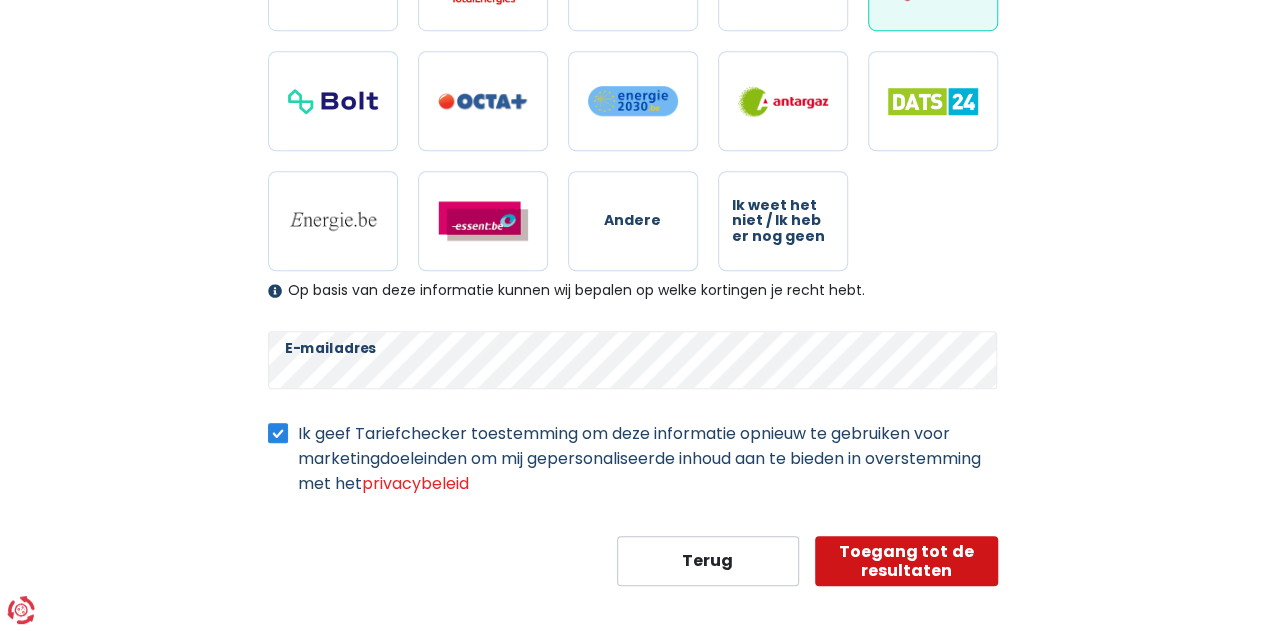 scroll, scrollTop: 736, scrollLeft: 0, axis: vertical 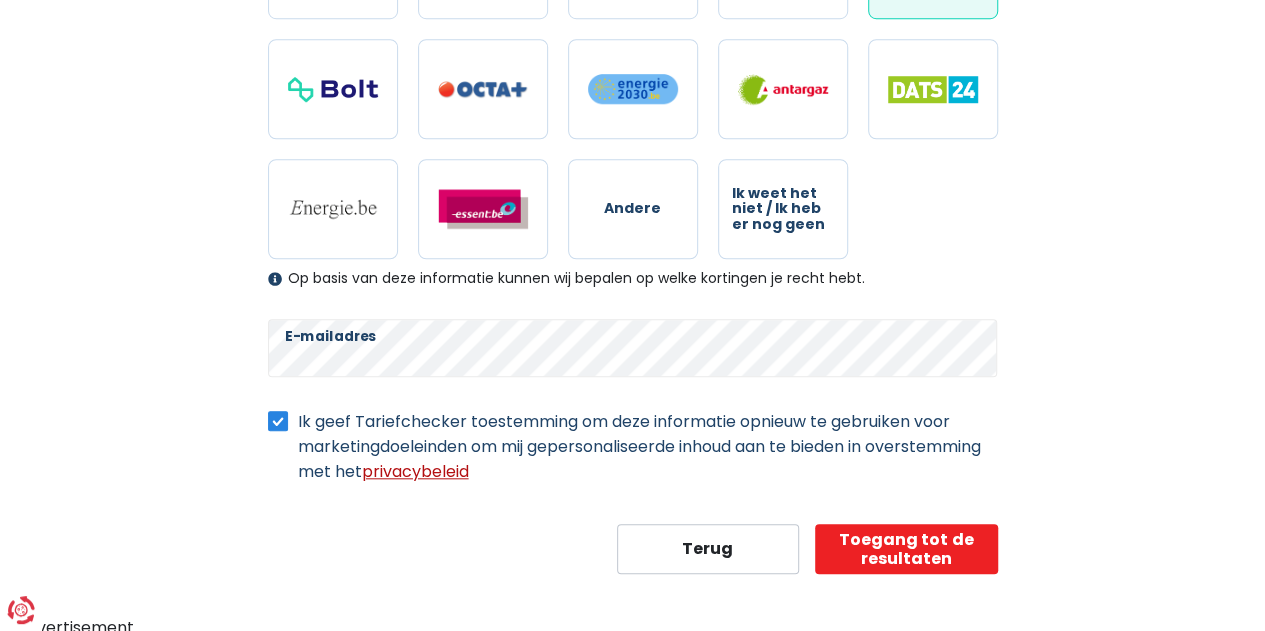 click on "privacybeleid" at bounding box center [415, 471] 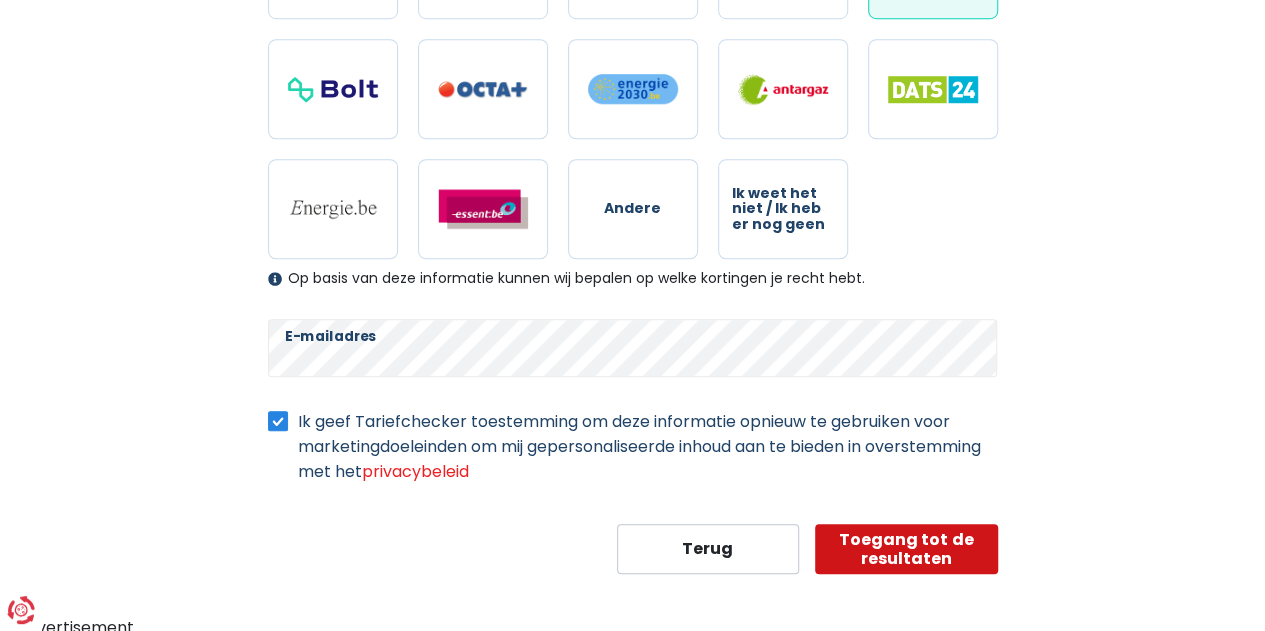 click on "Toegang tot de resultaten" at bounding box center (906, 549) 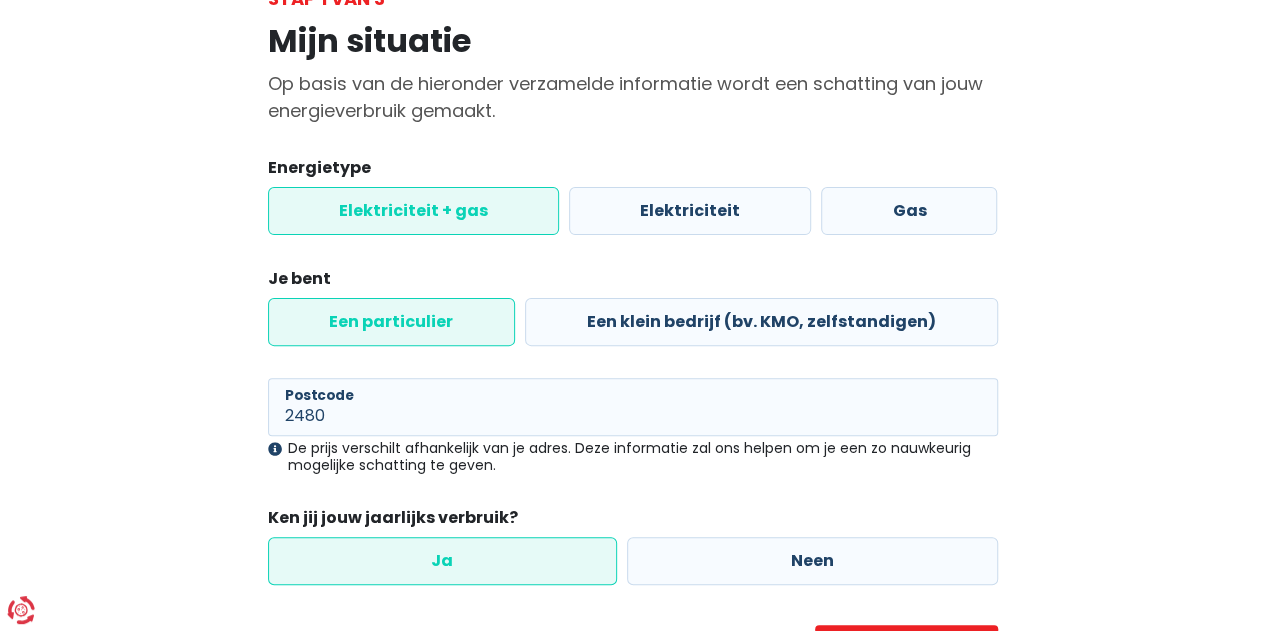scroll, scrollTop: 249, scrollLeft: 0, axis: vertical 